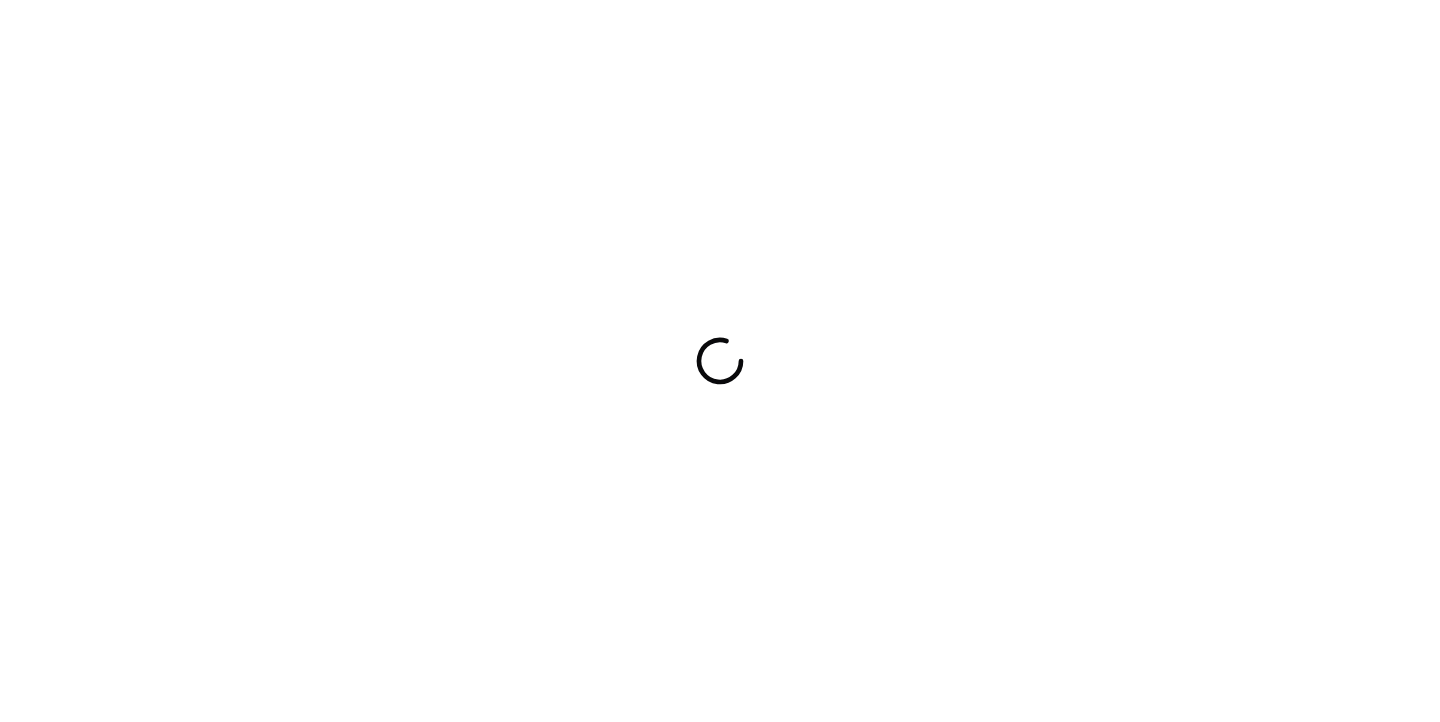 scroll, scrollTop: 0, scrollLeft: 0, axis: both 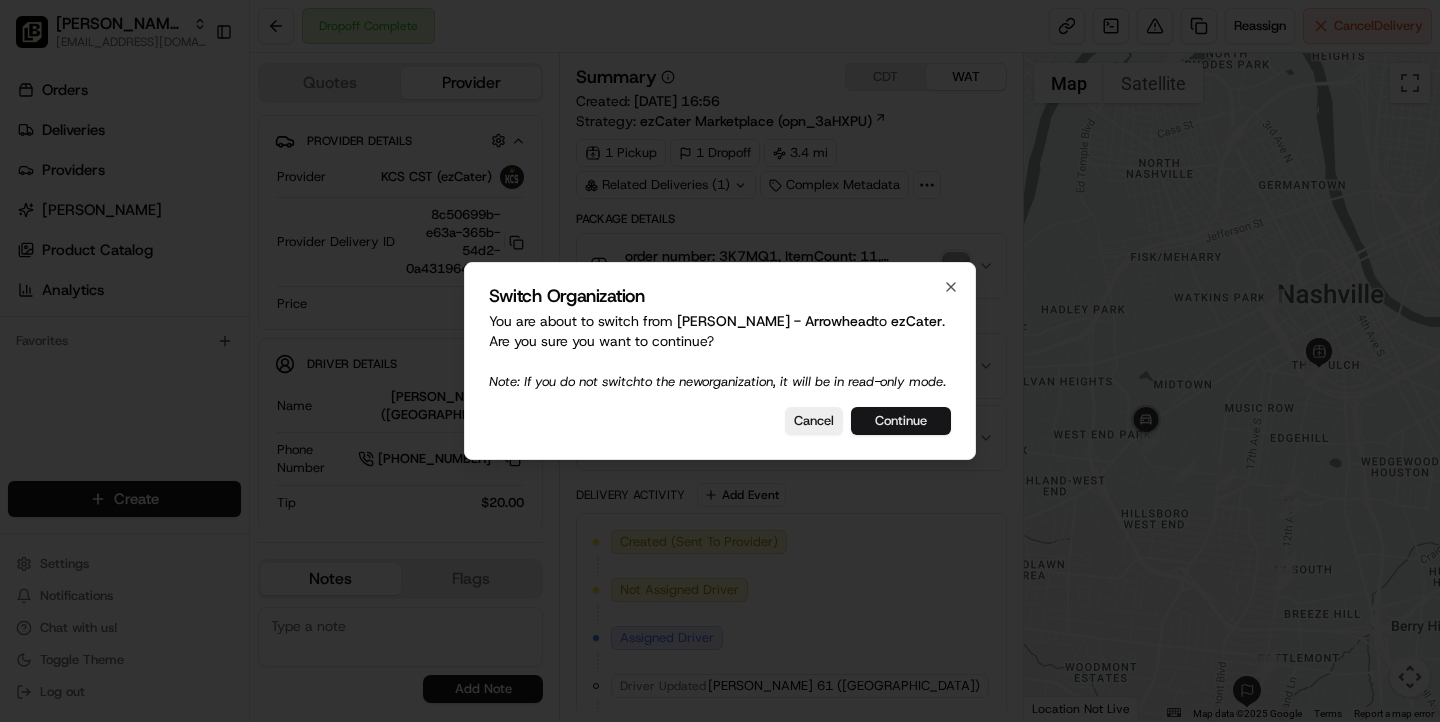 click on "Continue" at bounding box center [901, 421] 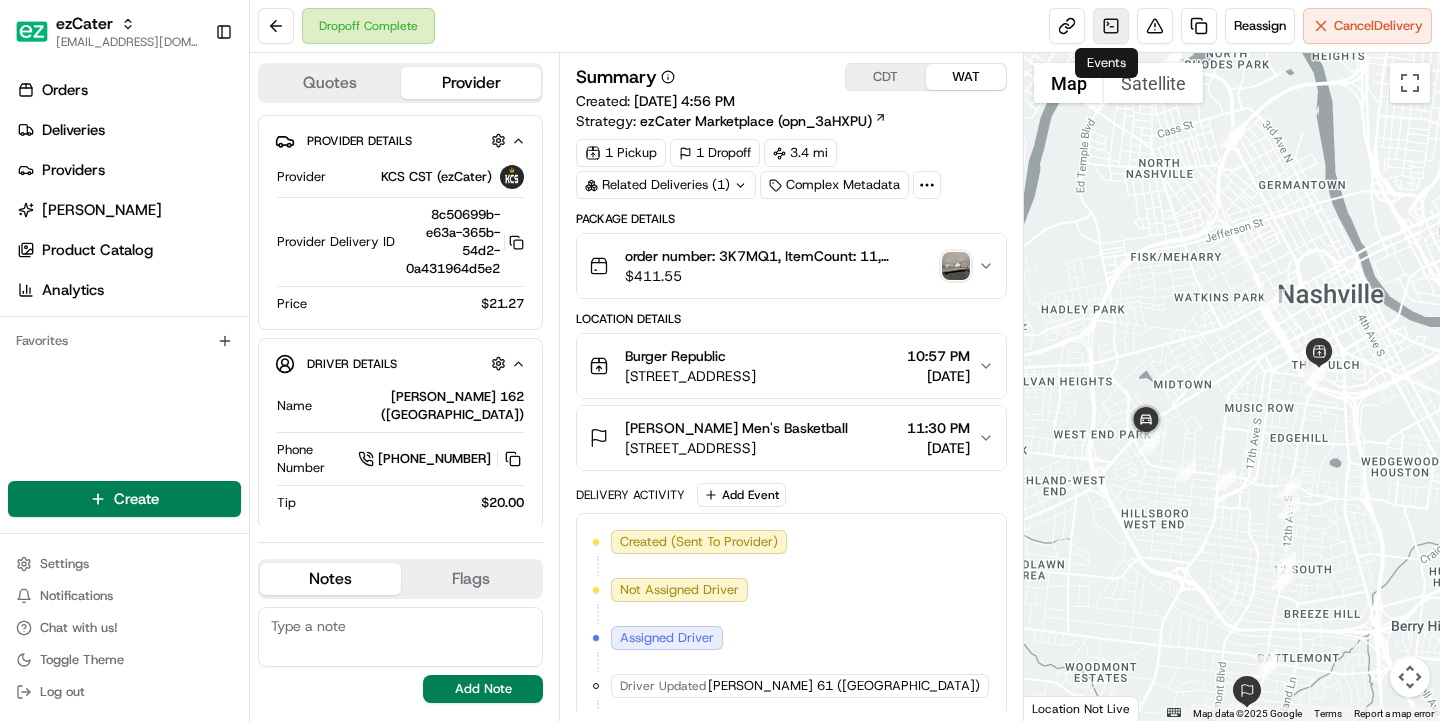 click at bounding box center (1111, 26) 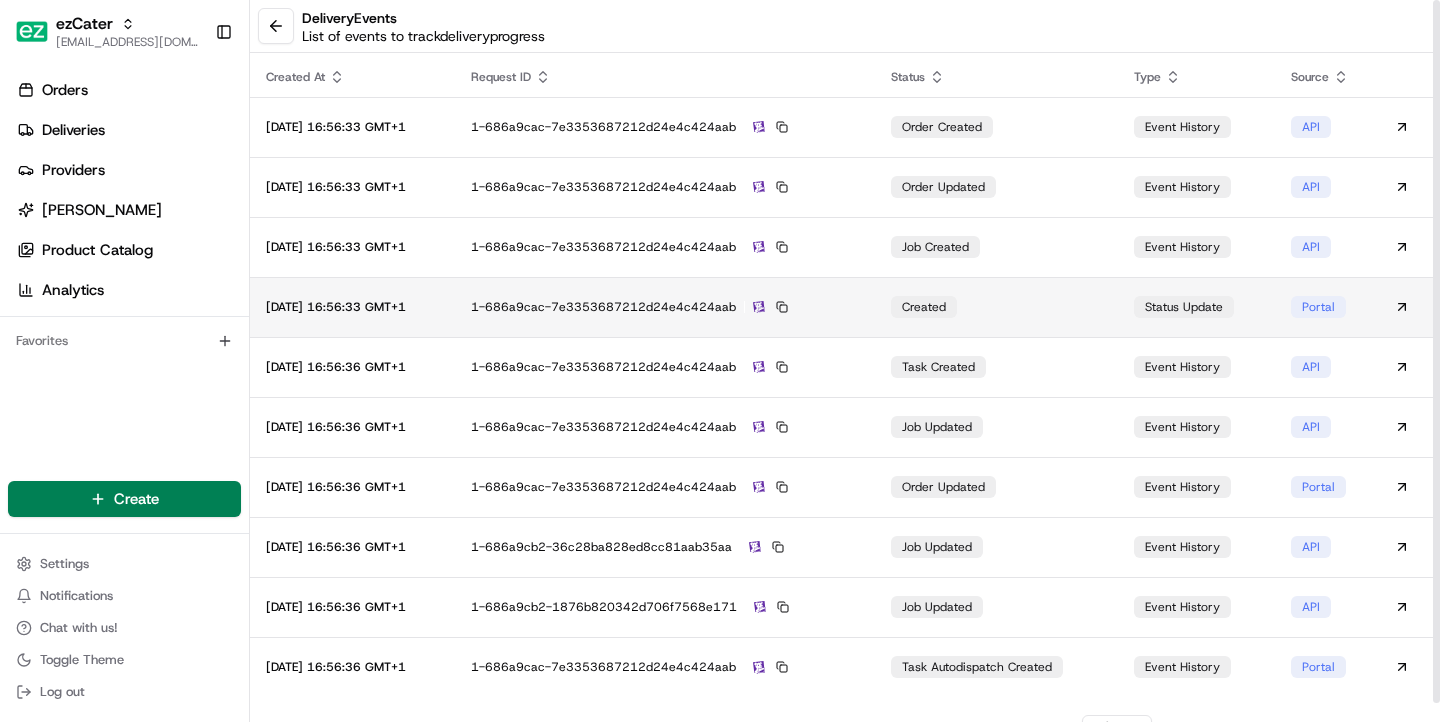 scroll, scrollTop: 19, scrollLeft: 0, axis: vertical 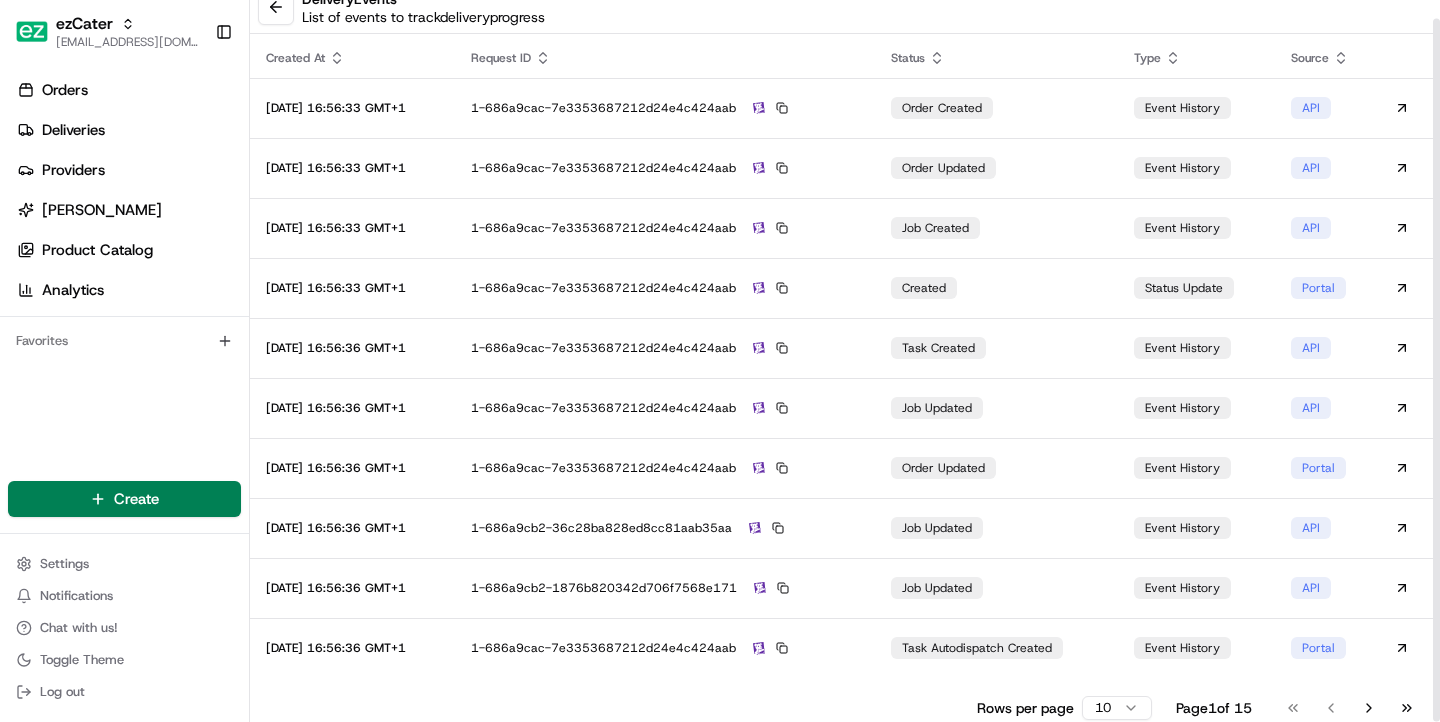 click on "ezCater wisdom@usenash.com Toggle Sidebar Orders Deliveries Providers Nash AI Product Catalog Analytics Favorites Main Menu Members & Organization Organization Users Roles Preferences Customization Portal Tracking Orchestration Automations Dispatch Strategy Optimization Strategy Shipping Labels Manifest Locations Pickup Locations Dropoff Locations Zones Shifts Delivery Windows Billing Billing Refund Requests Integrations Notification Triggers Webhooks API Keys Request Logs Other Feature Flags Create Settings Notifications Chat with us! Toggle Theme Log out delivery  Events List of events to track  delivery  progress Created At Request ID Status Type Source 2025-07-06 16:56:33 GMT+1 1-686a9cac-7e3353687212d24e4c424aab order created event history API 2025-07-06 16:56:33 GMT+1 1-686a9cac-7e3353687212d24e4c424aab order updated event history API 2025-07-06 16:56:33 GMT+1 1-686a9cac-7e3353687212d24e4c424aab job created event history API 2025-07-06 16:56:33 GMT+1 1-686a9cac-7e3353687212d24e4c424aab 1" at bounding box center (720, 361) 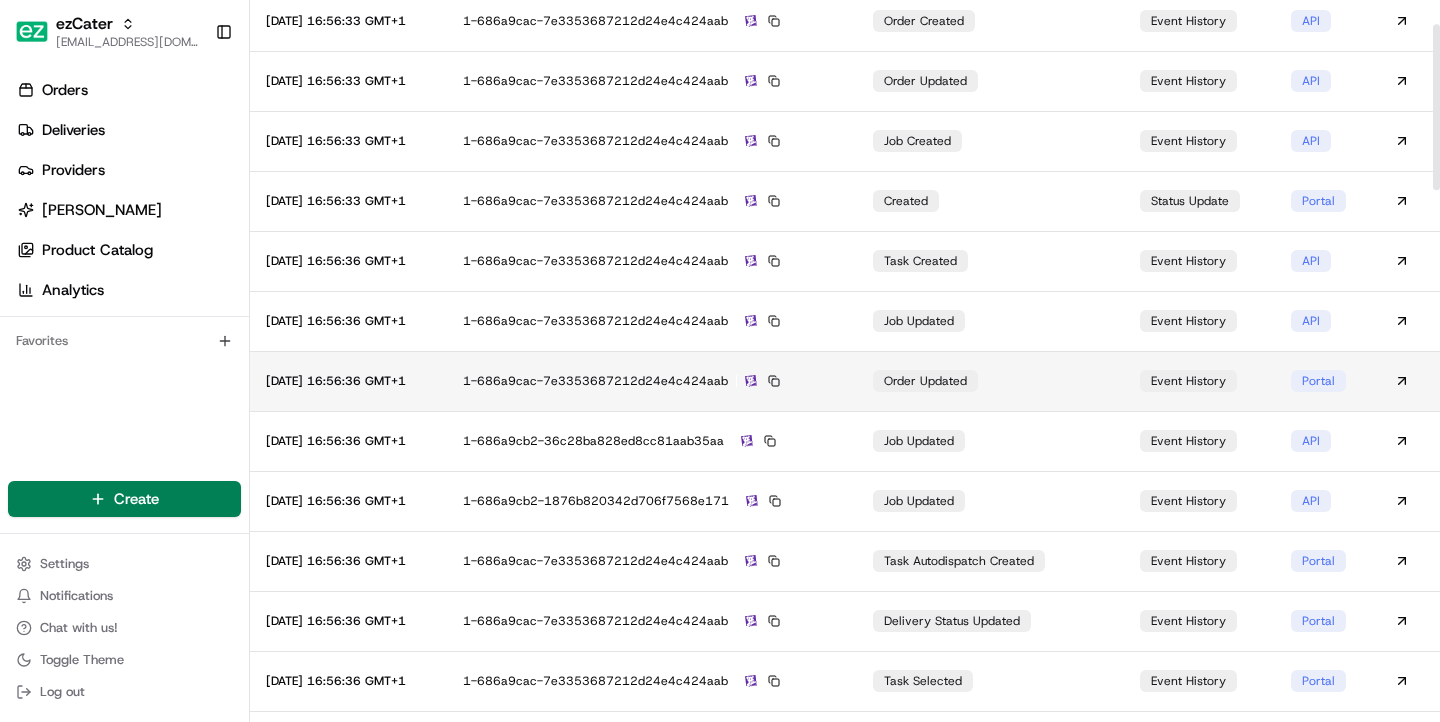 scroll, scrollTop: 112, scrollLeft: 0, axis: vertical 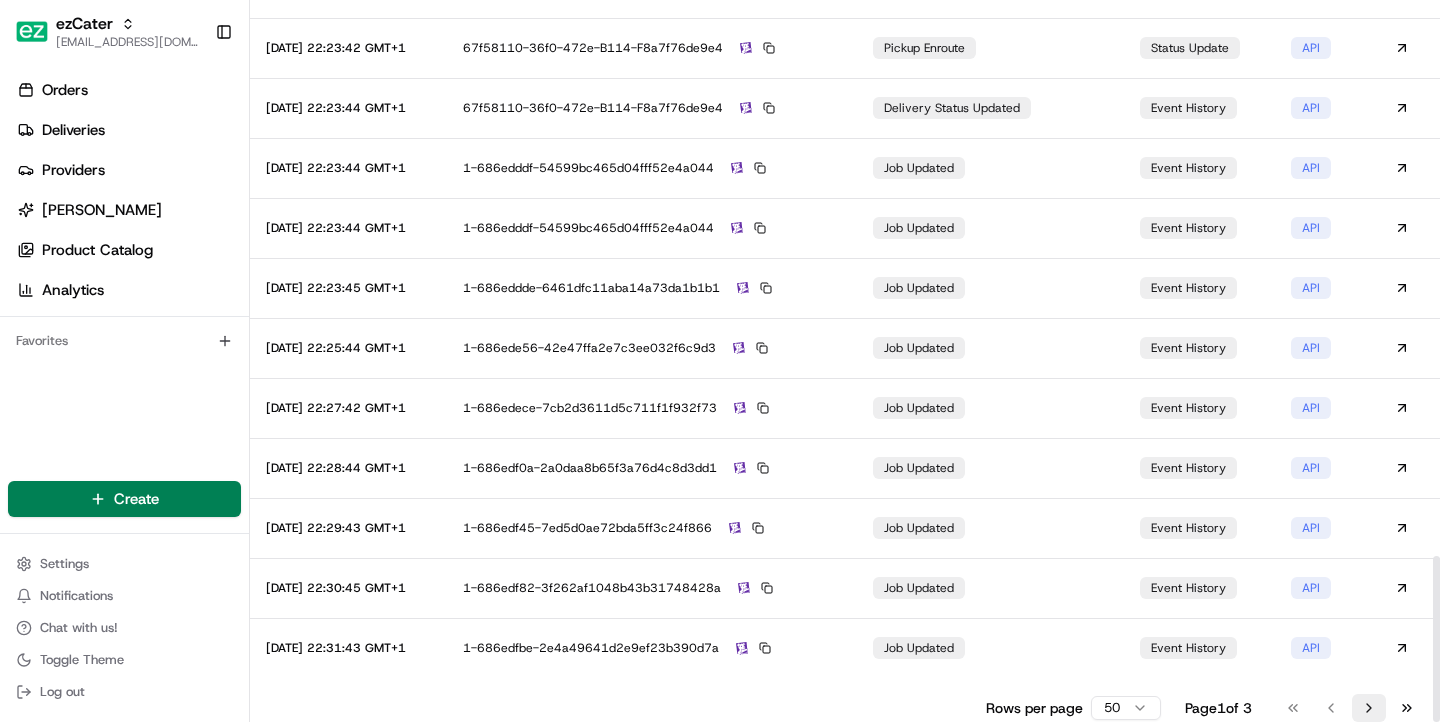 click on "Go to next page" at bounding box center [1369, 708] 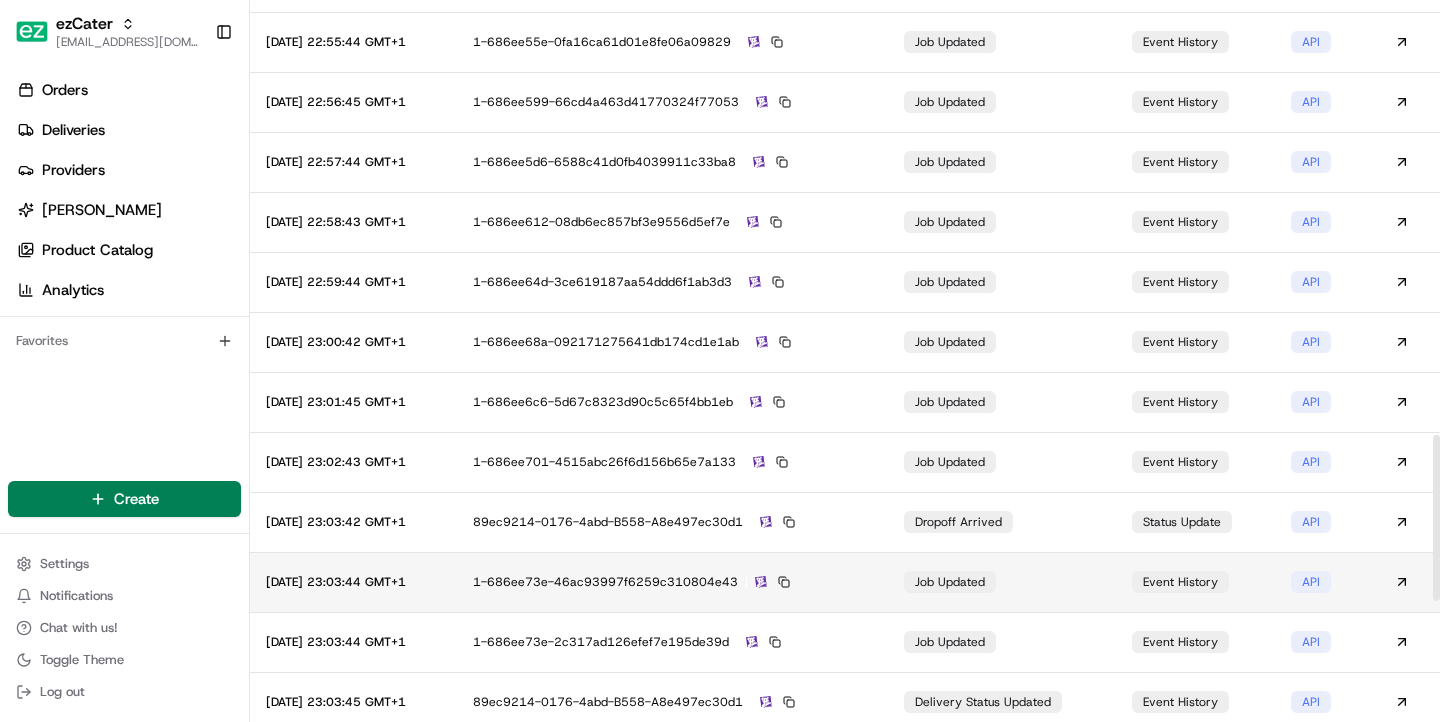 scroll, scrollTop: 2419, scrollLeft: 0, axis: vertical 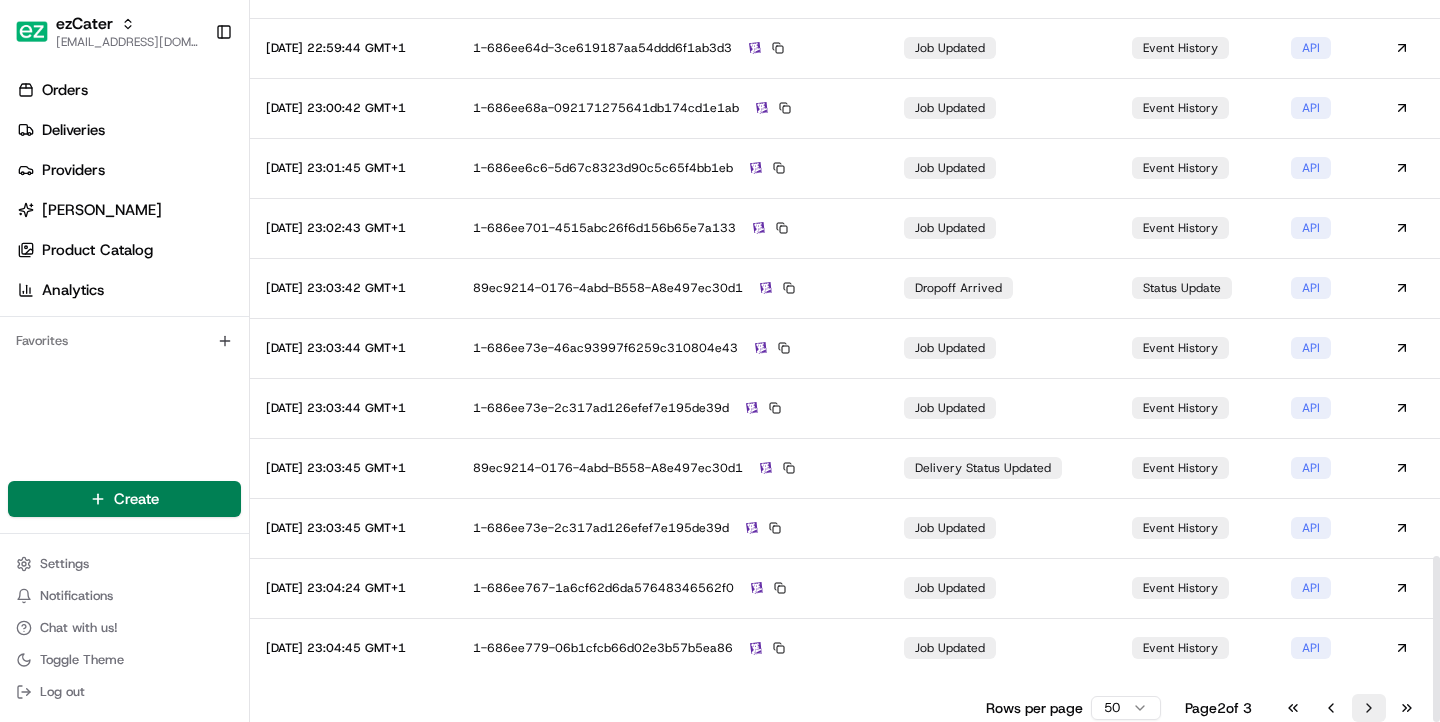 click on "Go to next page" at bounding box center (1369, 708) 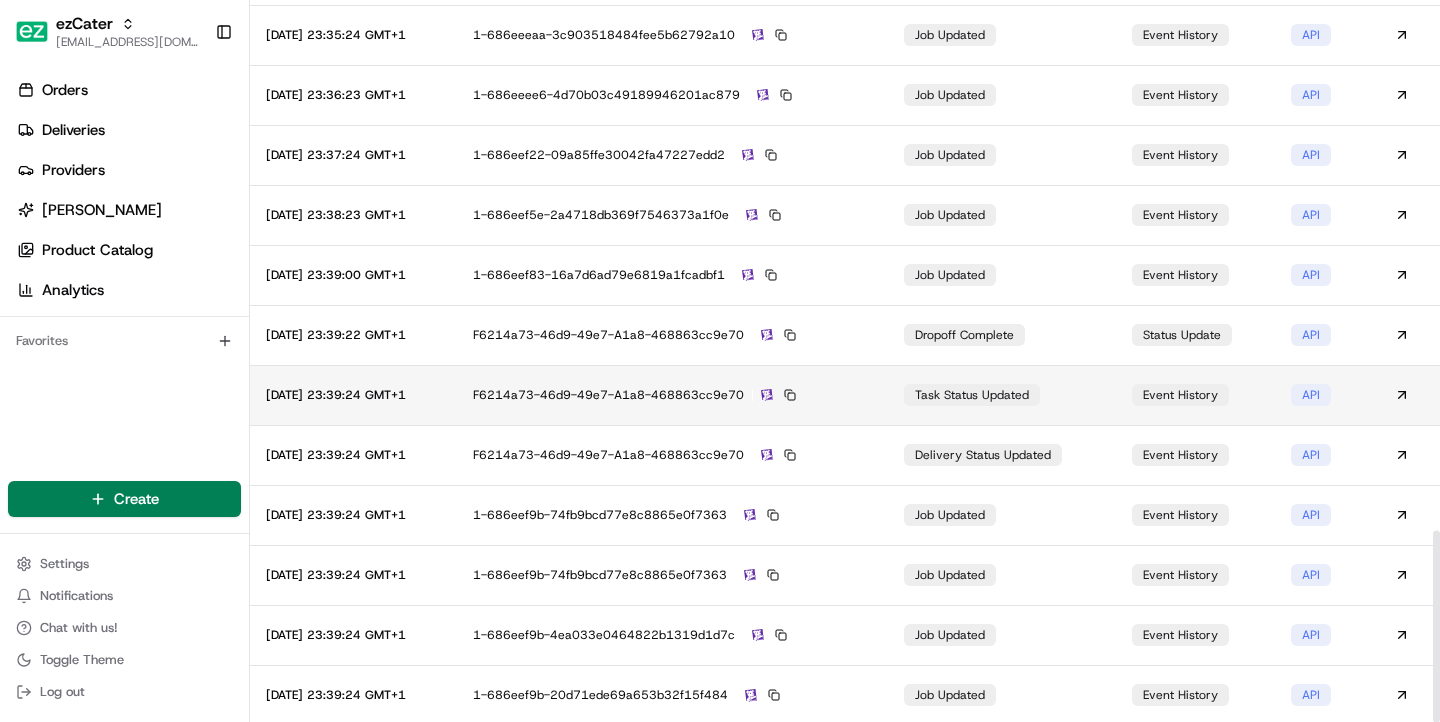 scroll, scrollTop: 1999, scrollLeft: 0, axis: vertical 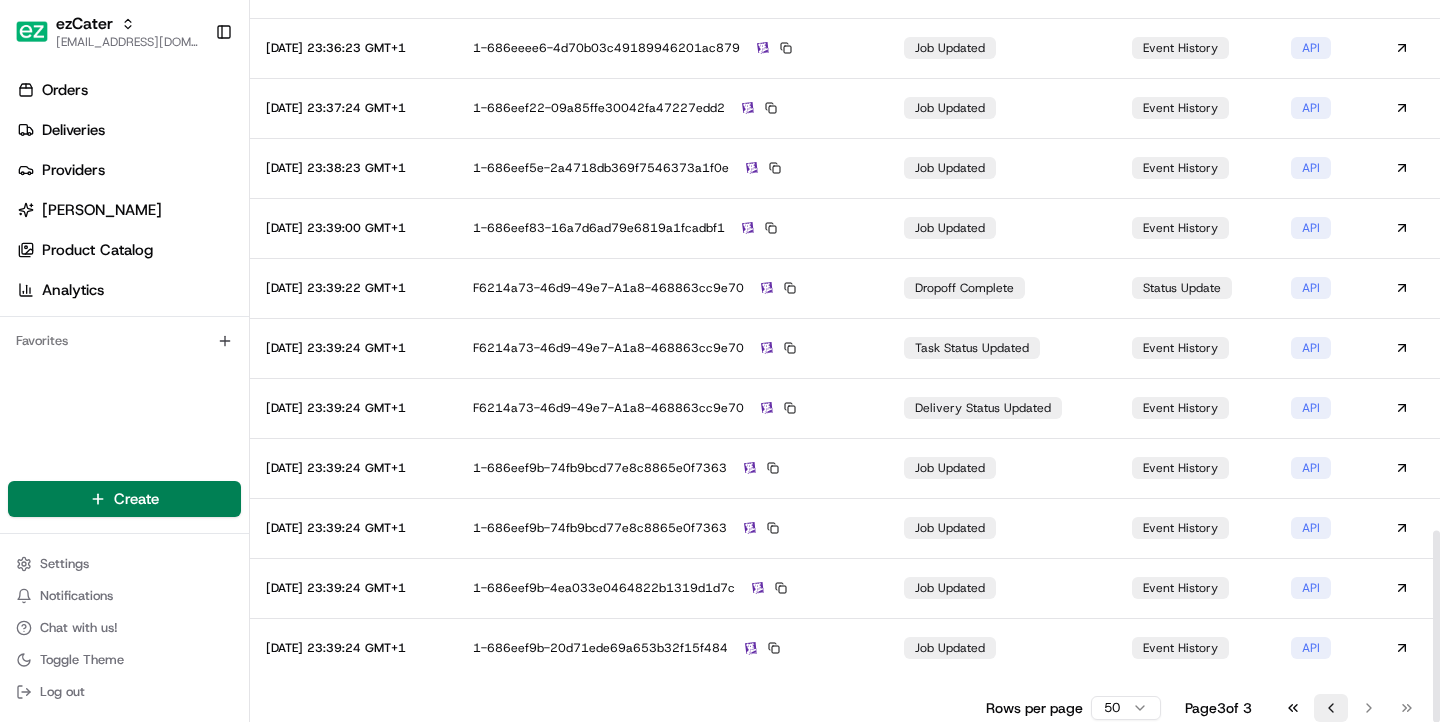 click on "Go to previous page" at bounding box center (1331, 708) 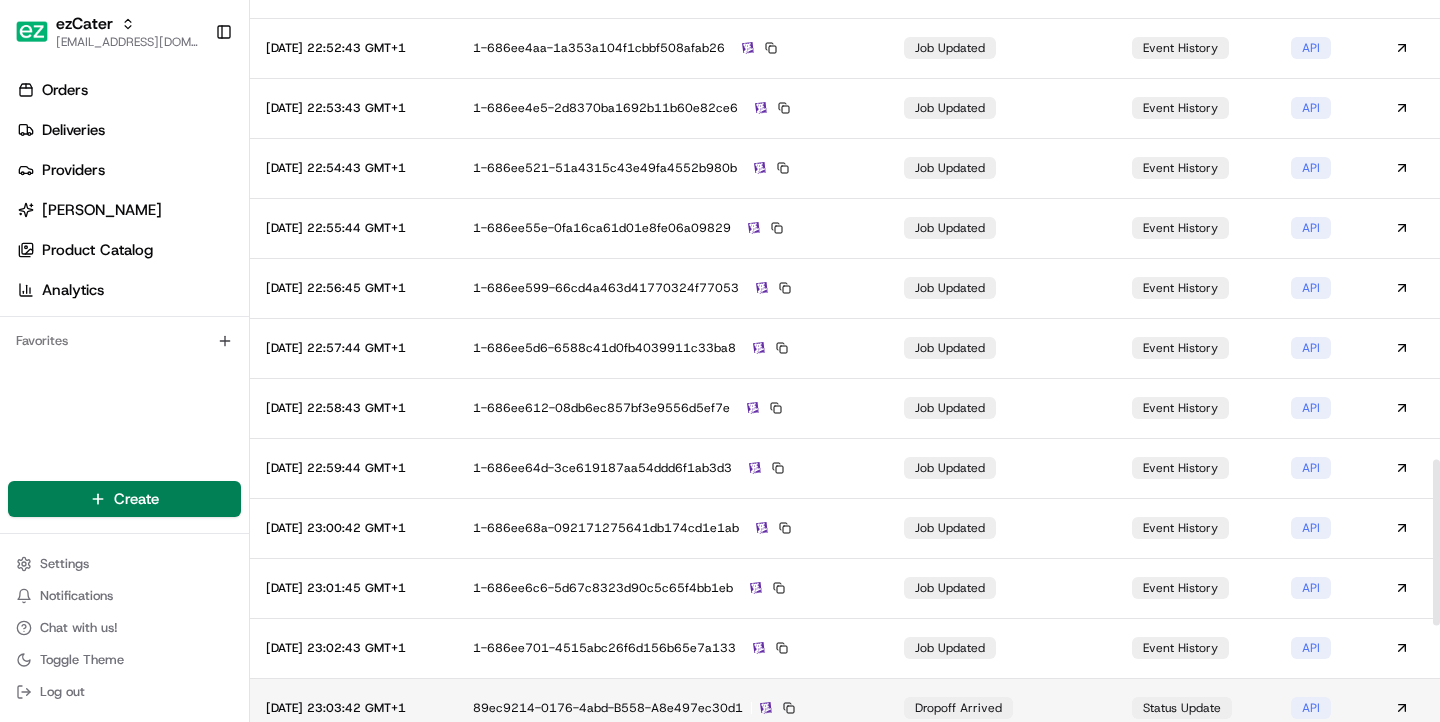 click on "API" at bounding box center (1311, 708) 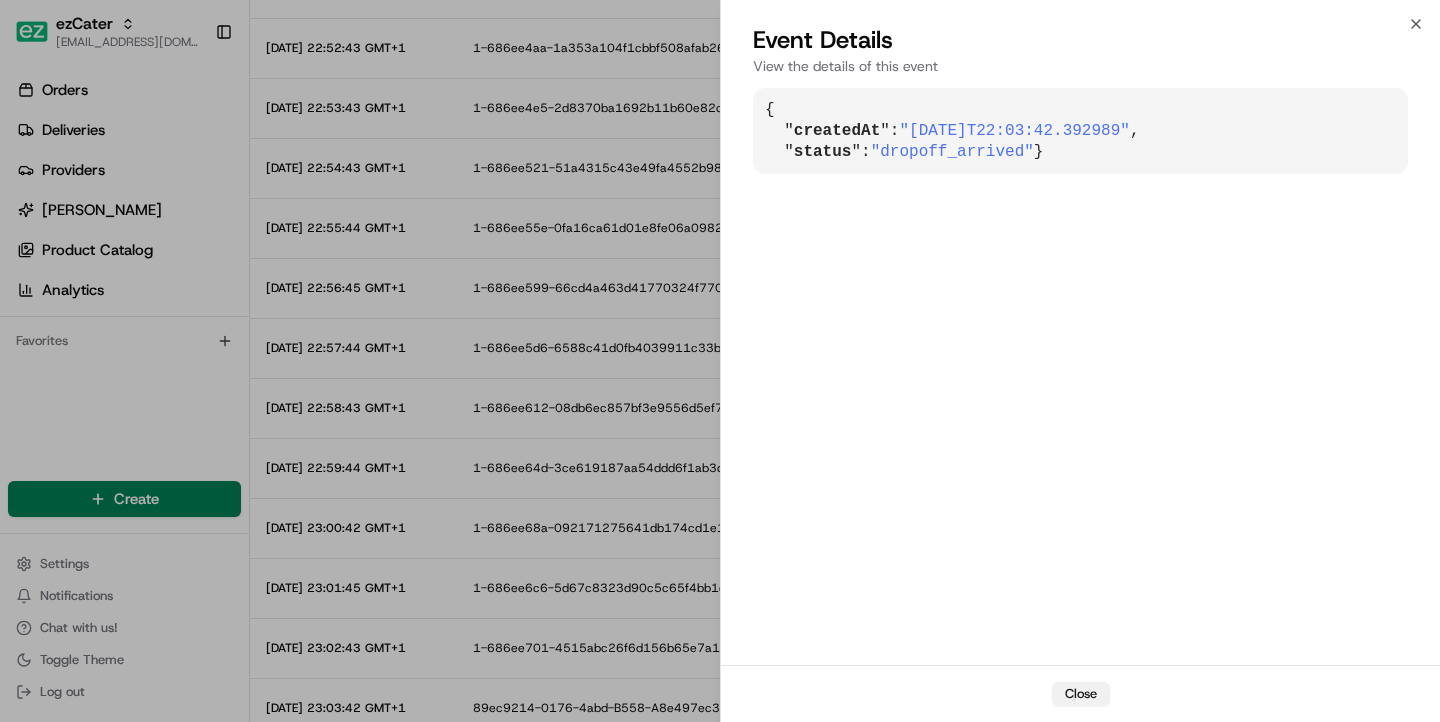 click on "Close" at bounding box center (1081, 694) 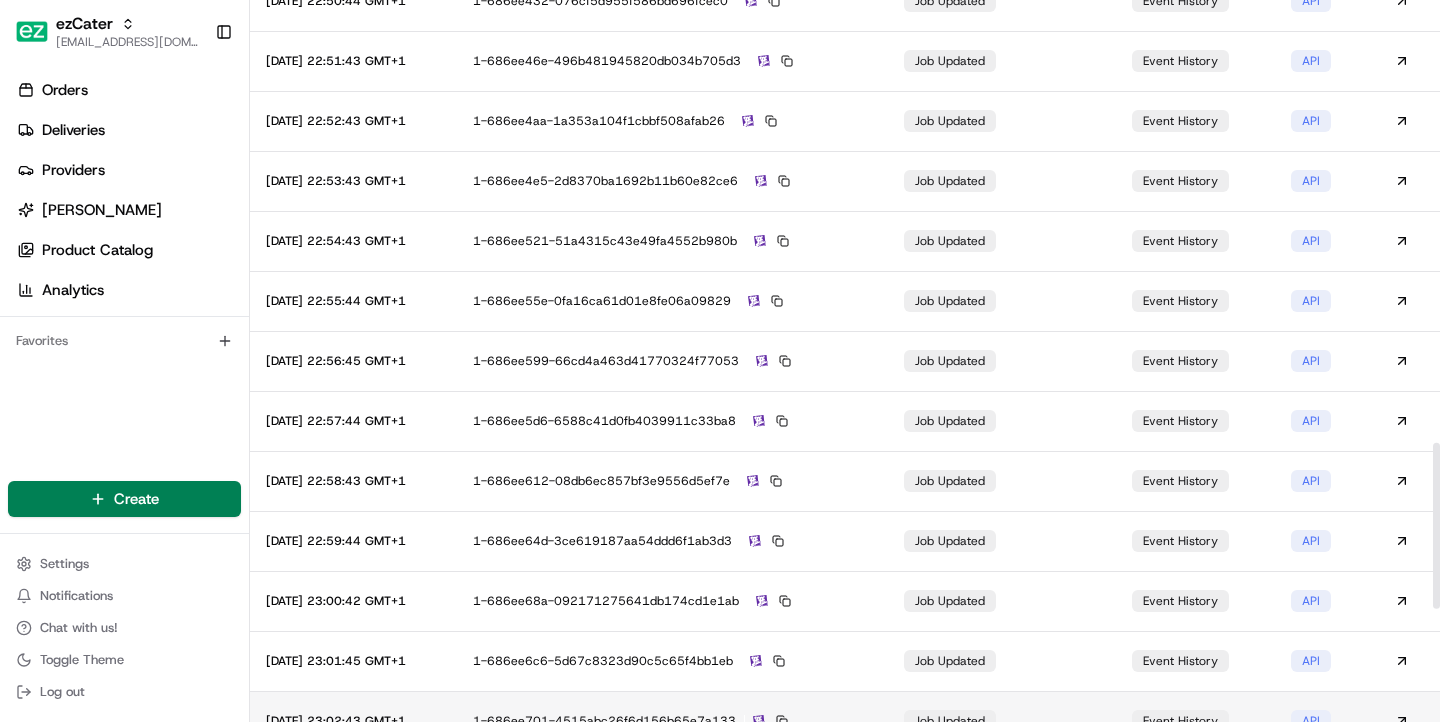 scroll, scrollTop: 1926, scrollLeft: 0, axis: vertical 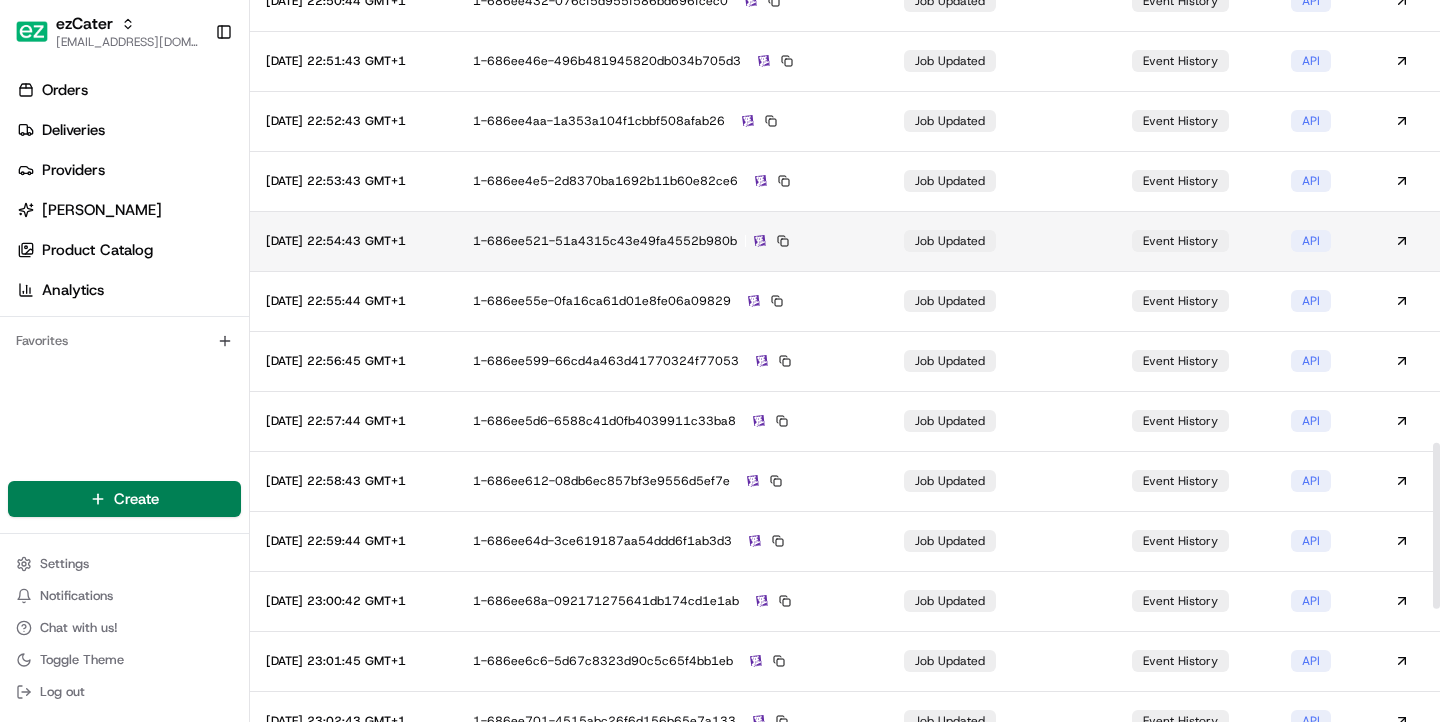 click on "1-686ee521-51a4315c43e49fa4552b980b" at bounding box center (672, 241) 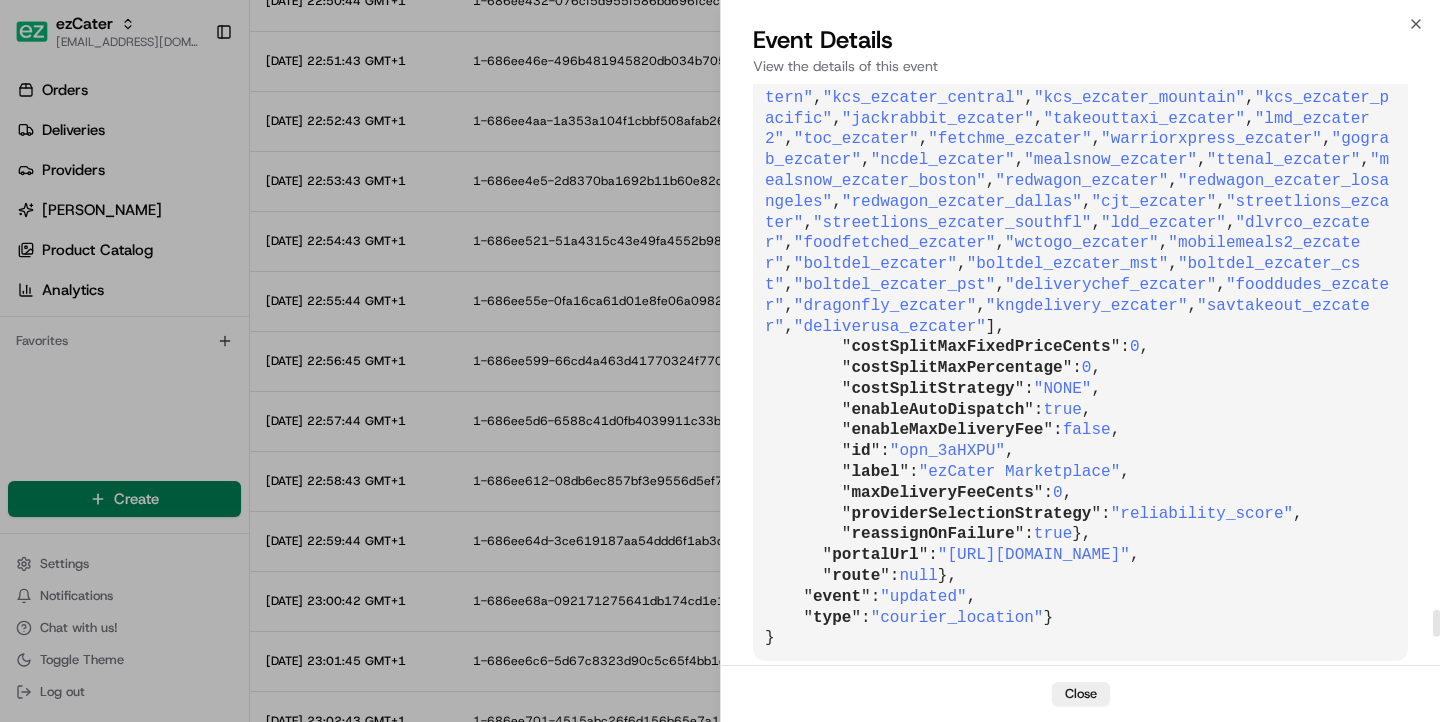 scroll, scrollTop: 11721, scrollLeft: 0, axis: vertical 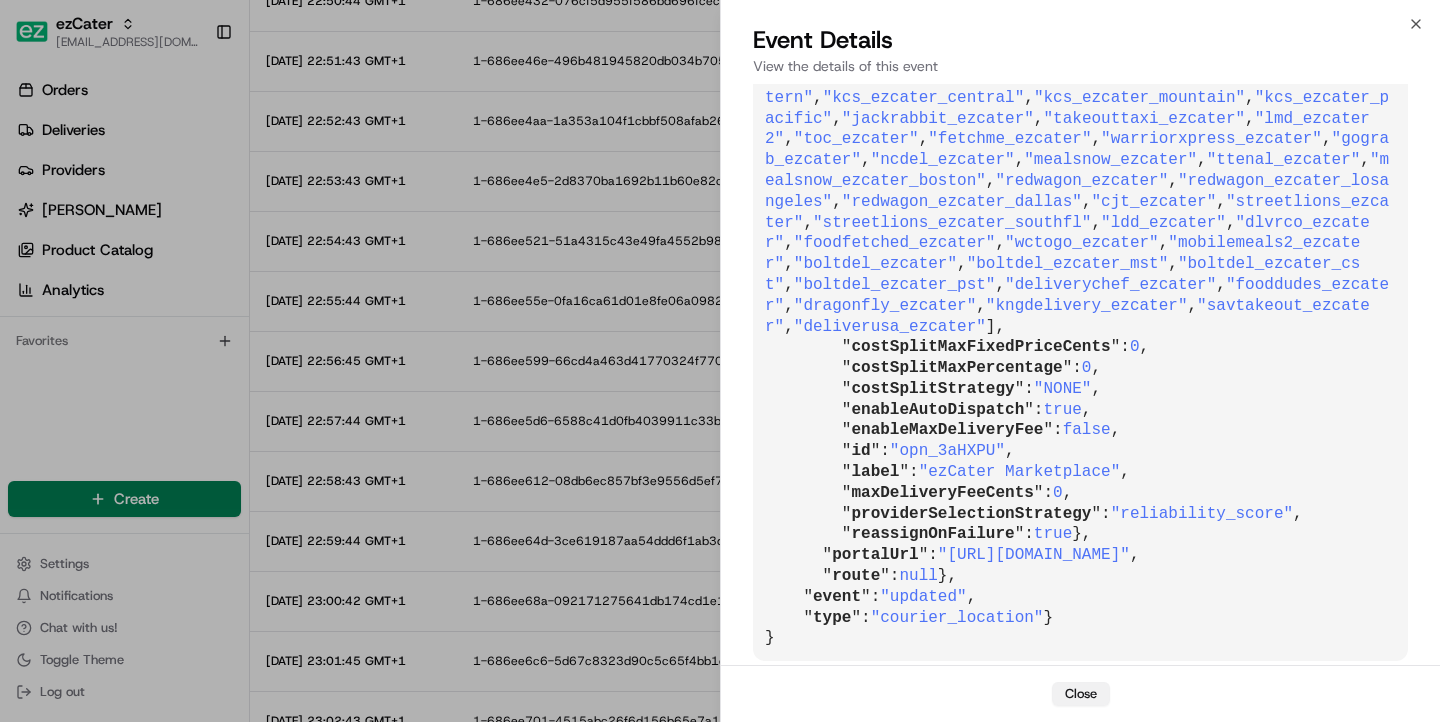 click on "Close" at bounding box center [1081, 694] 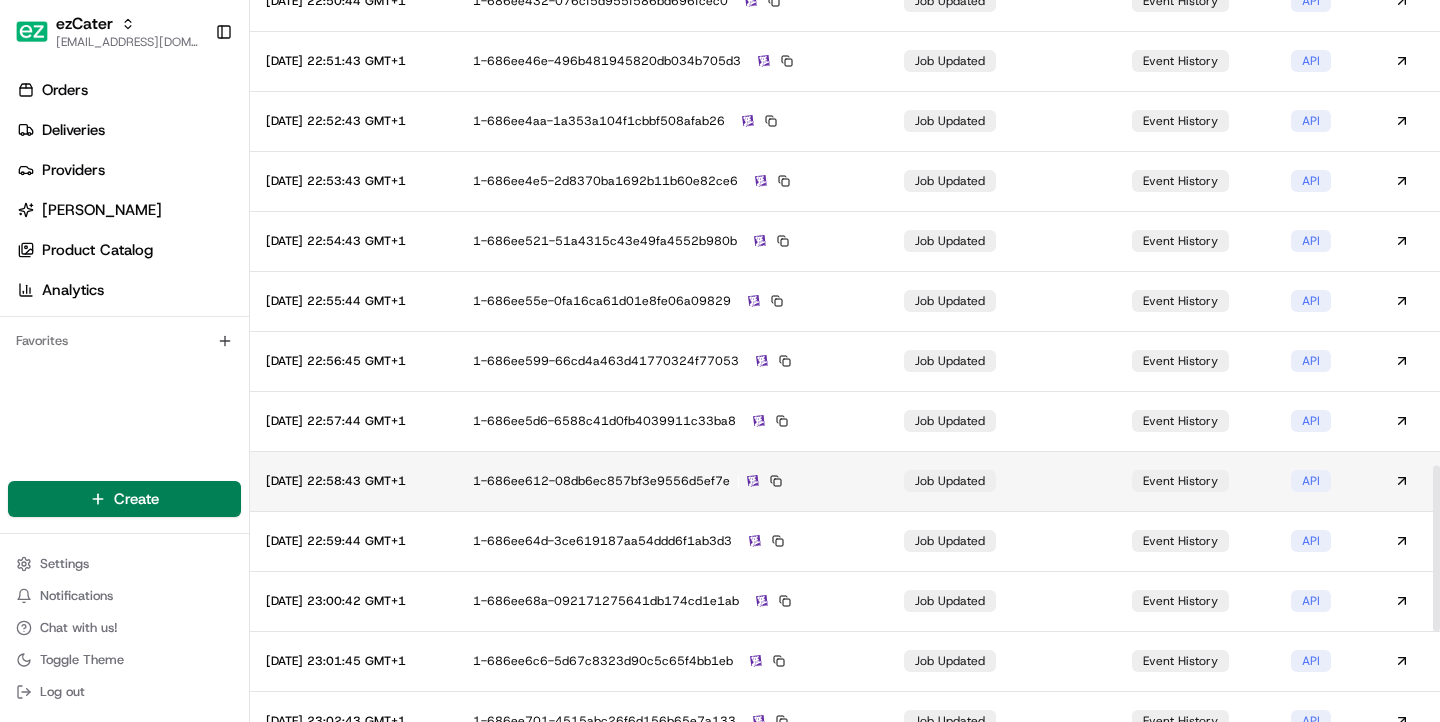 scroll, scrollTop: 2419, scrollLeft: 0, axis: vertical 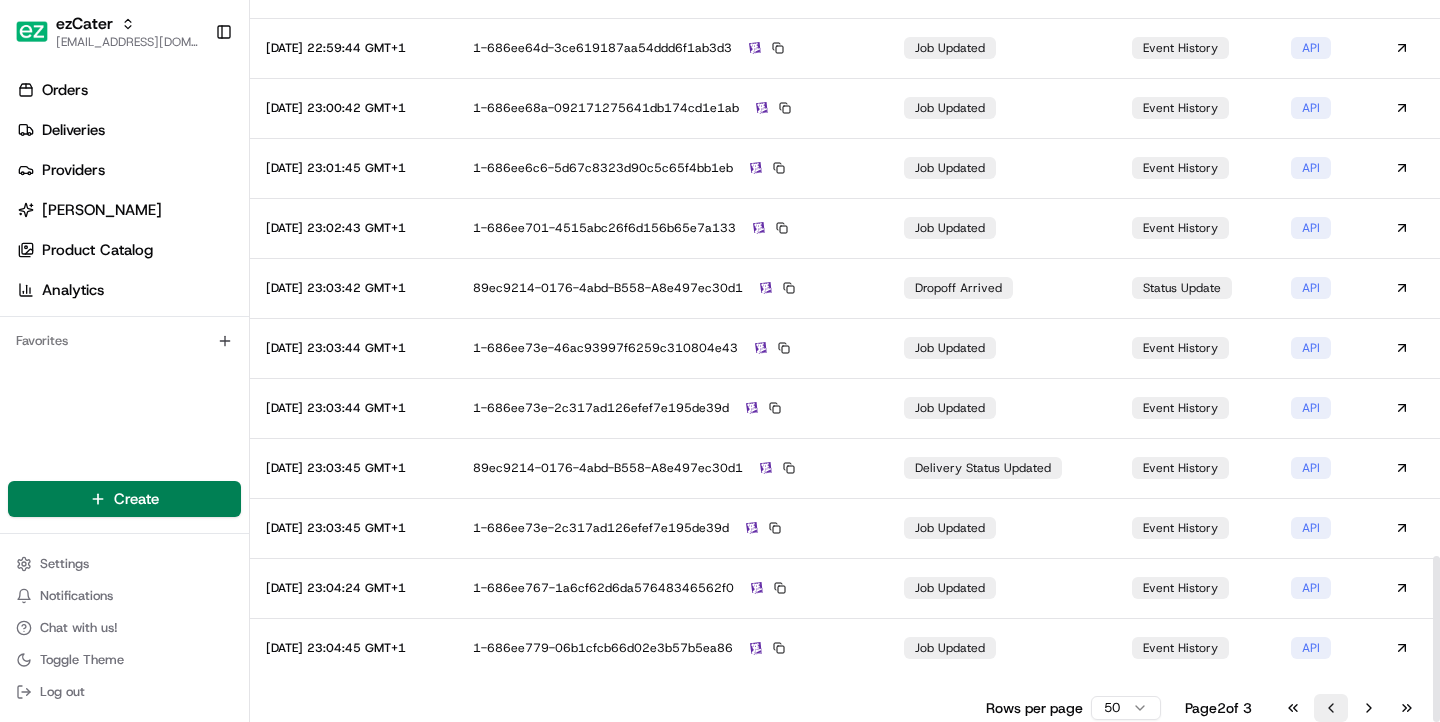 click on "Go to previous page" at bounding box center [1331, 708] 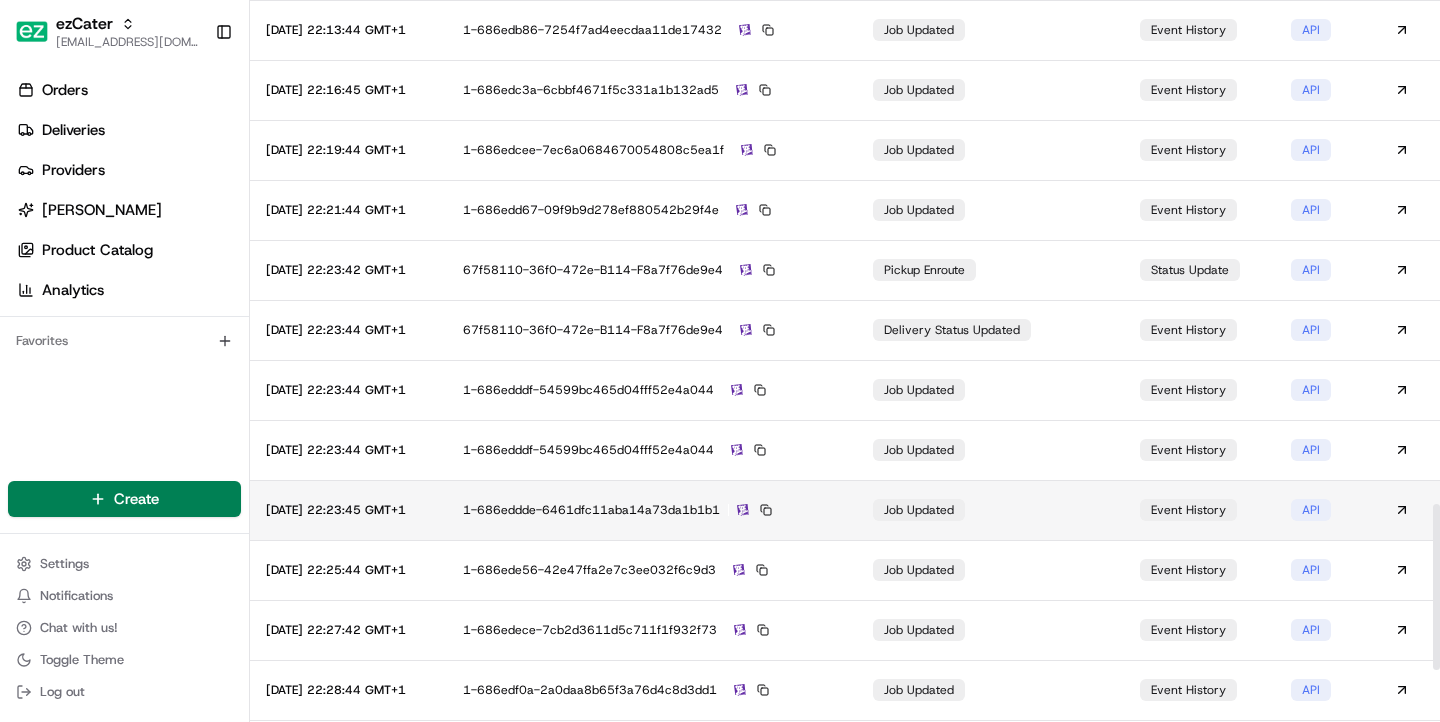 scroll, scrollTop: 2193, scrollLeft: 0, axis: vertical 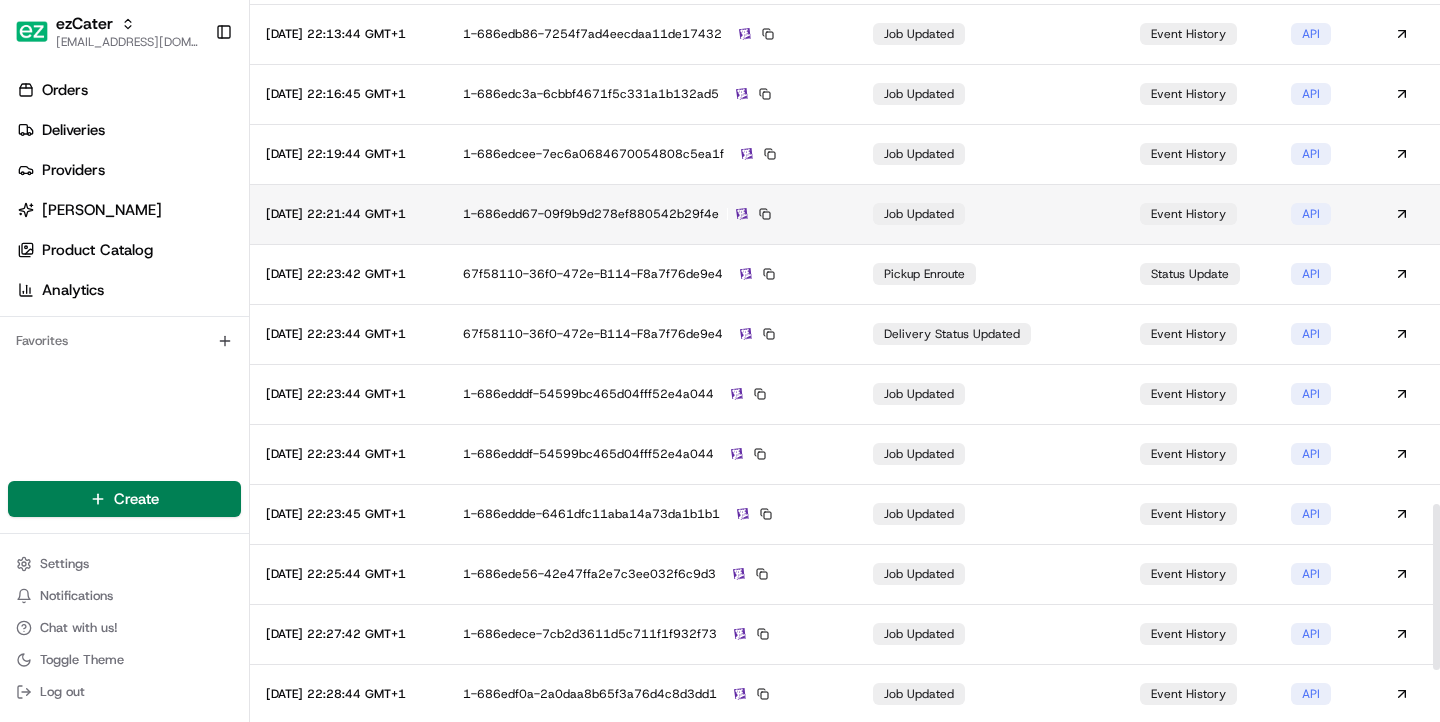 click on "1-686edd67-09f9b9d278ef880542b29f4e" at bounding box center [652, 214] 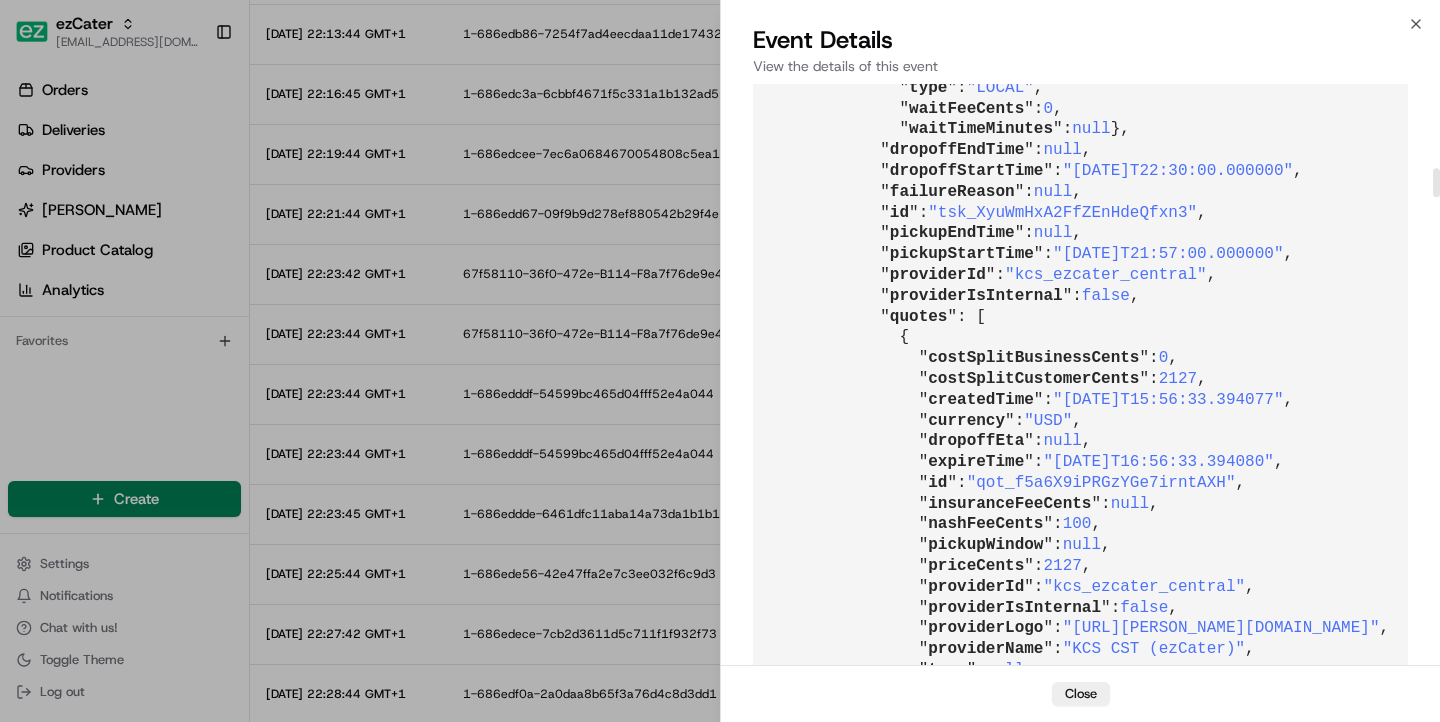 scroll, scrollTop: 1689, scrollLeft: 0, axis: vertical 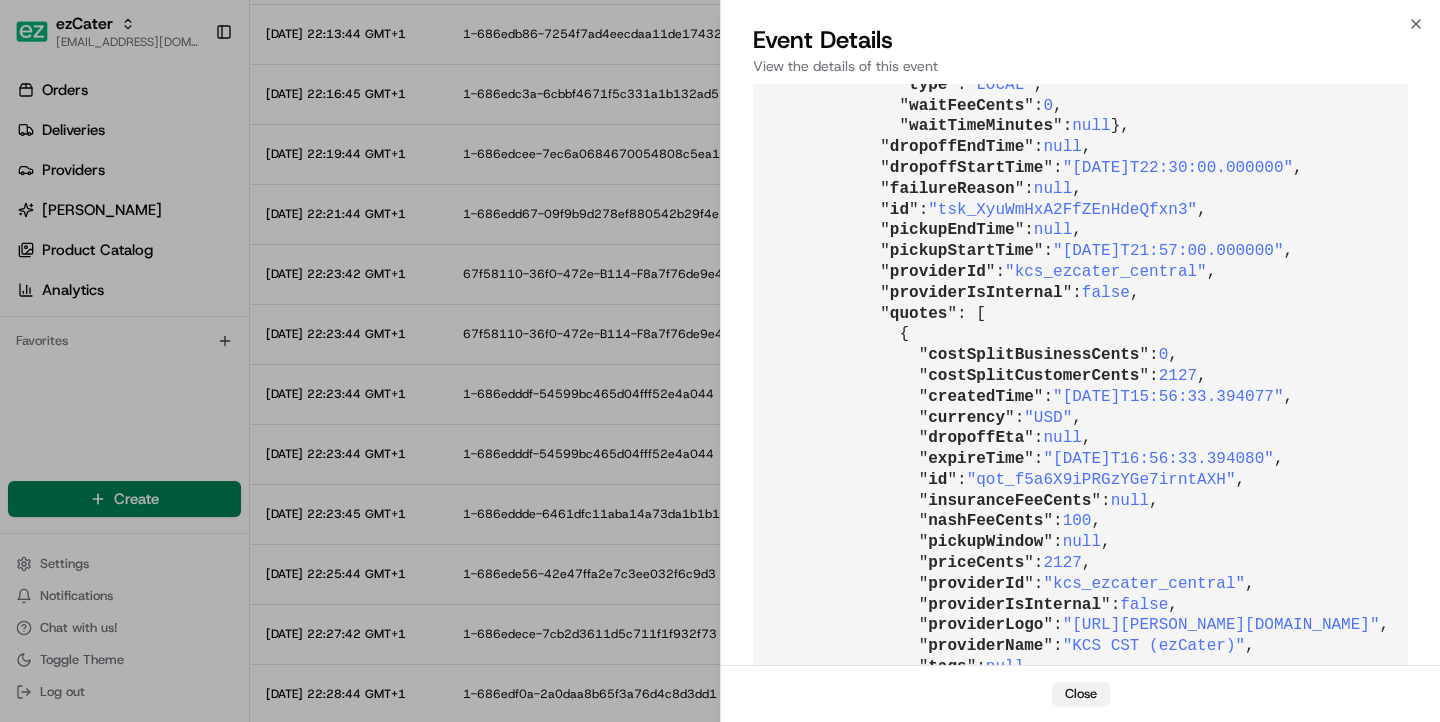 click on "Close" at bounding box center [1081, 694] 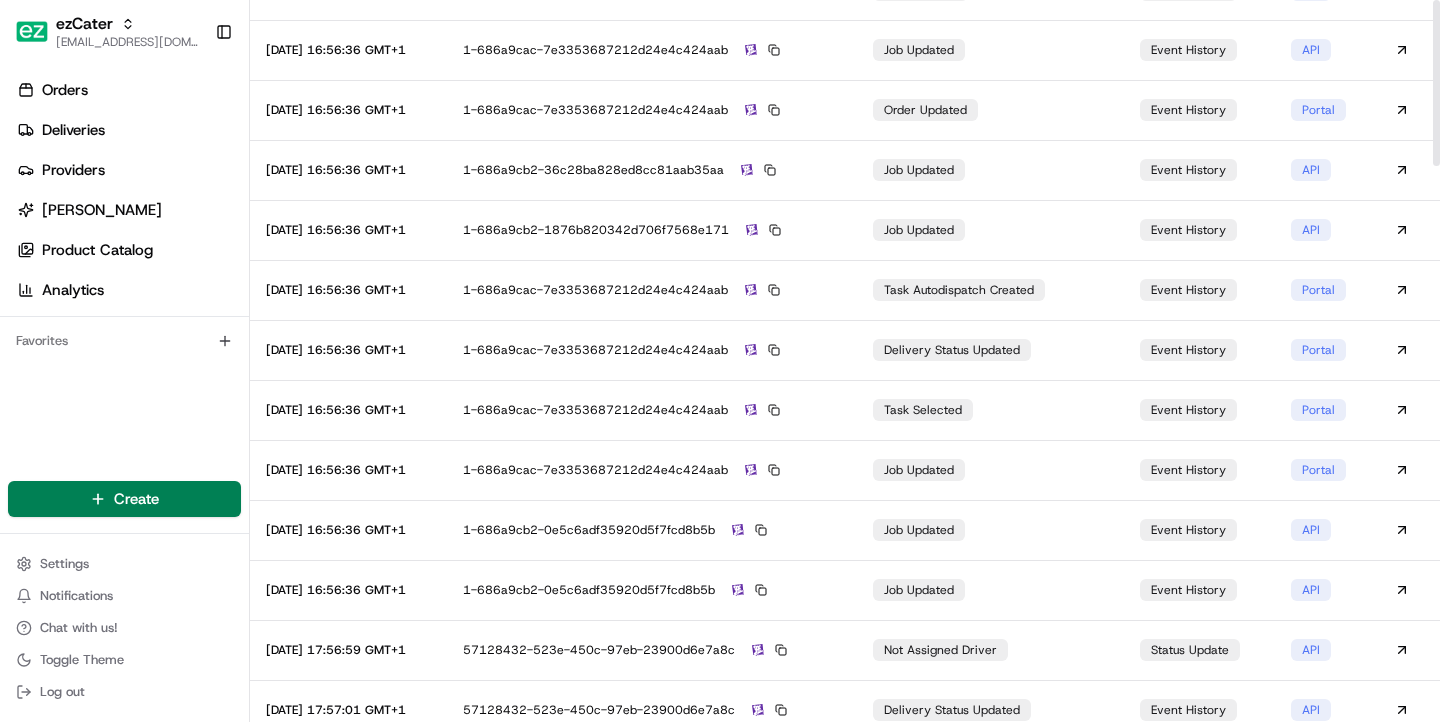 scroll, scrollTop: 0, scrollLeft: 0, axis: both 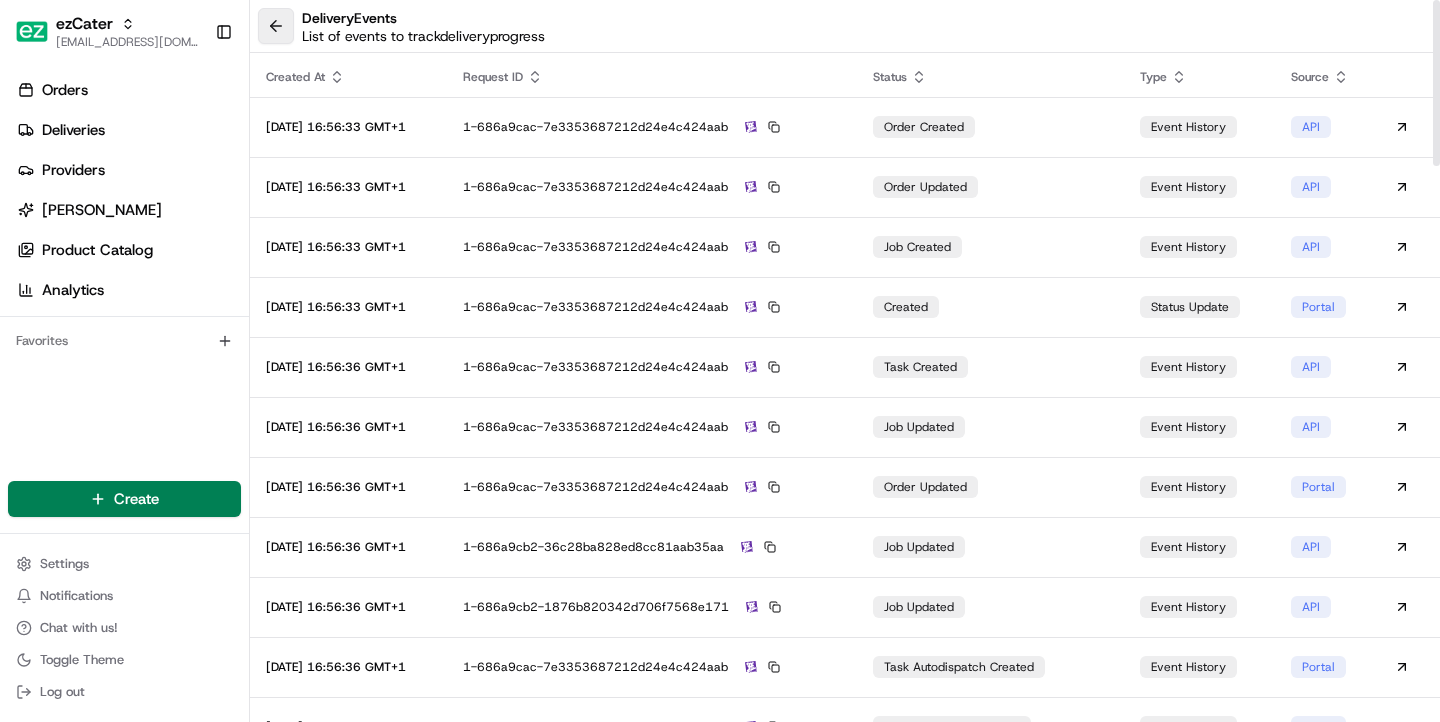 click at bounding box center (276, 26) 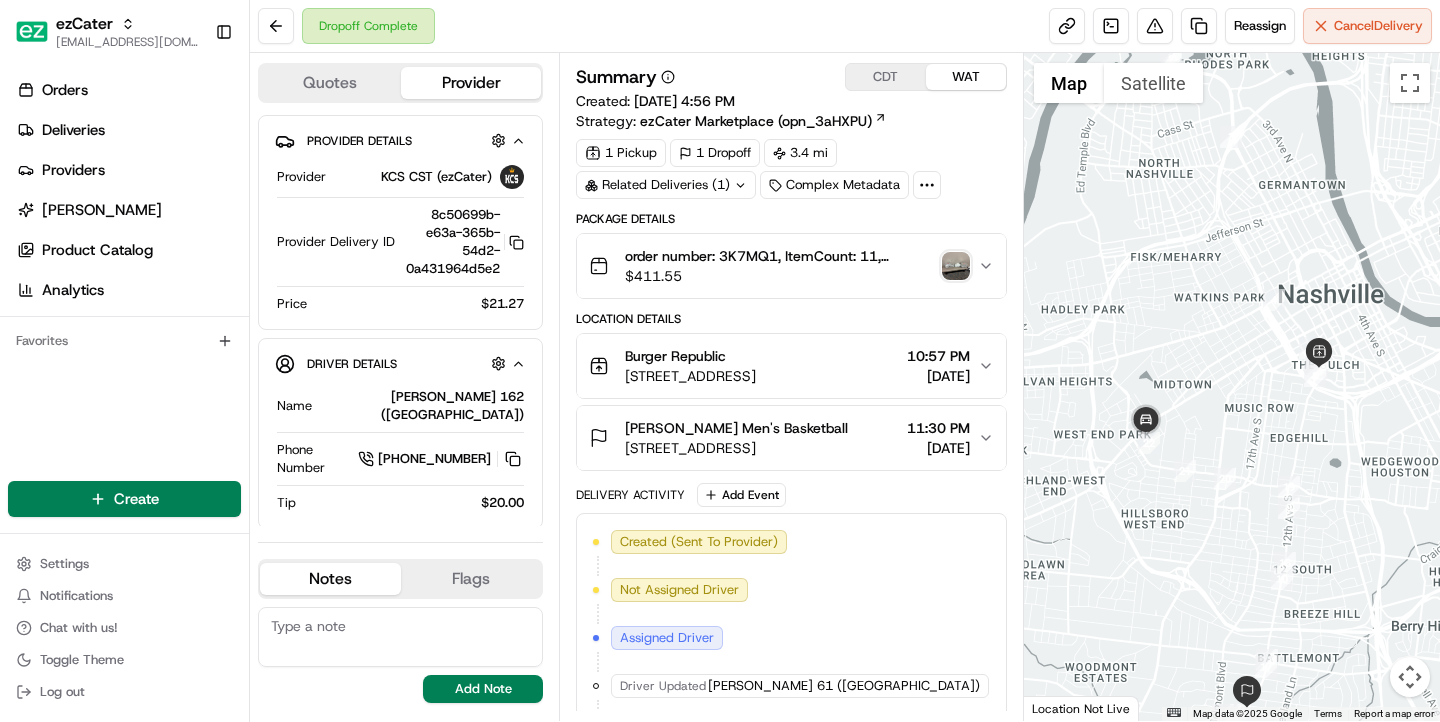 click on "Burger Republic" at bounding box center [690, 356] 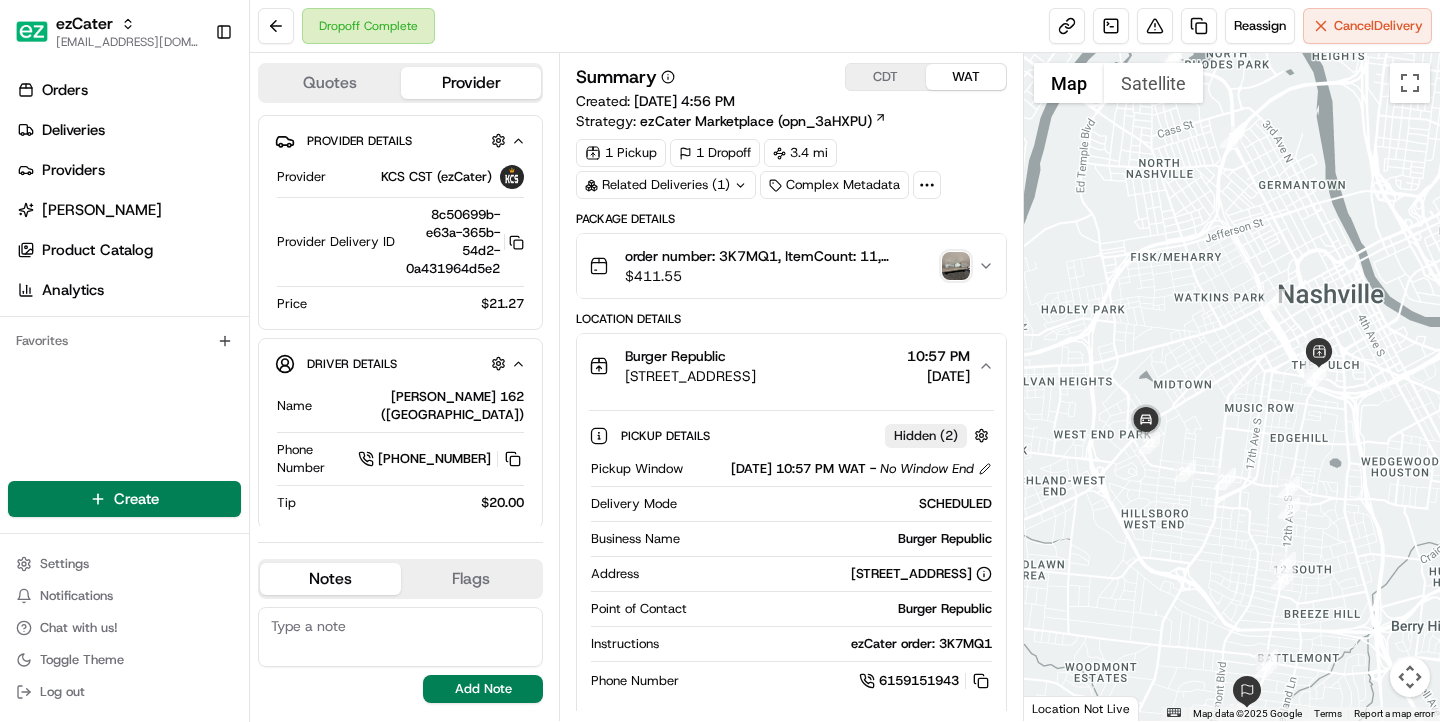 click on "Burger Republic" at bounding box center [690, 356] 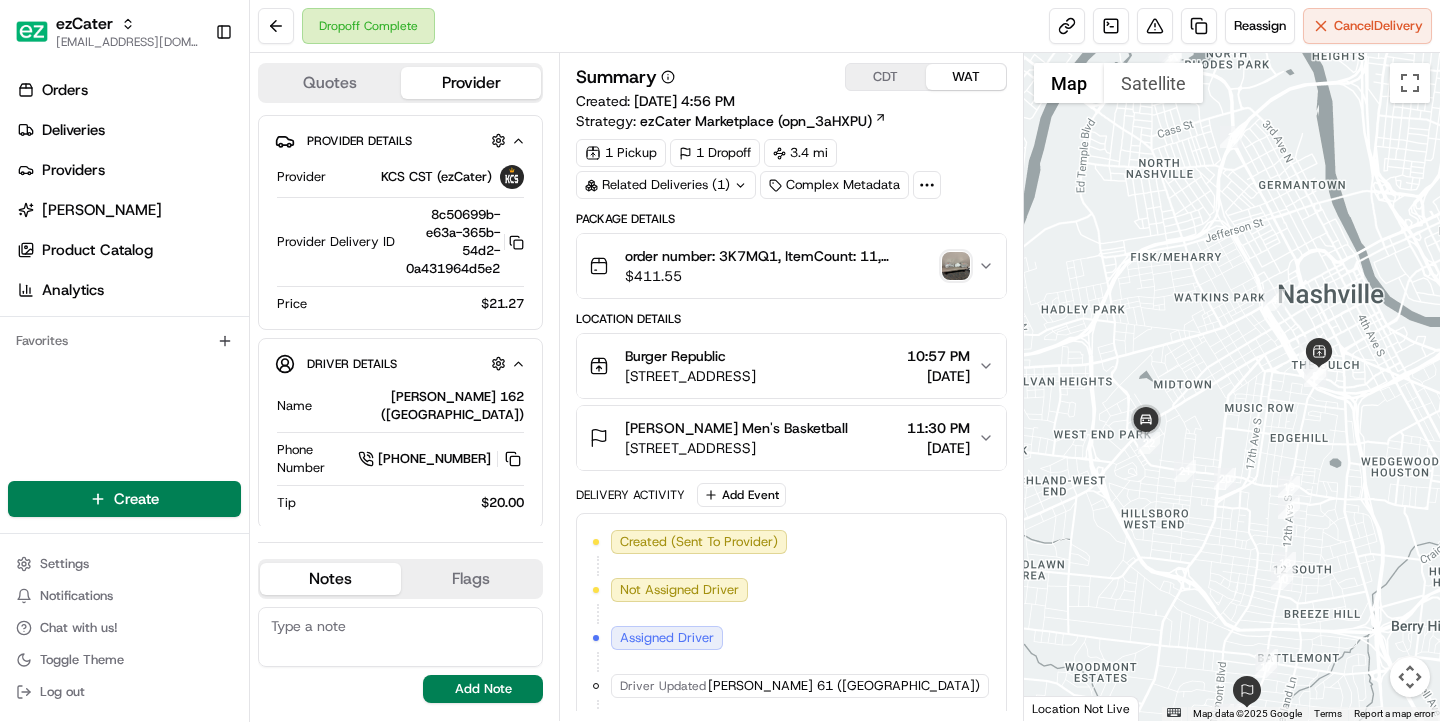click on "Lipscomb Men's Basketball 4021 Granny White Pike, Nashville, TN 37204, USA 11:30 PM 07/09/2025" at bounding box center (791, 438) 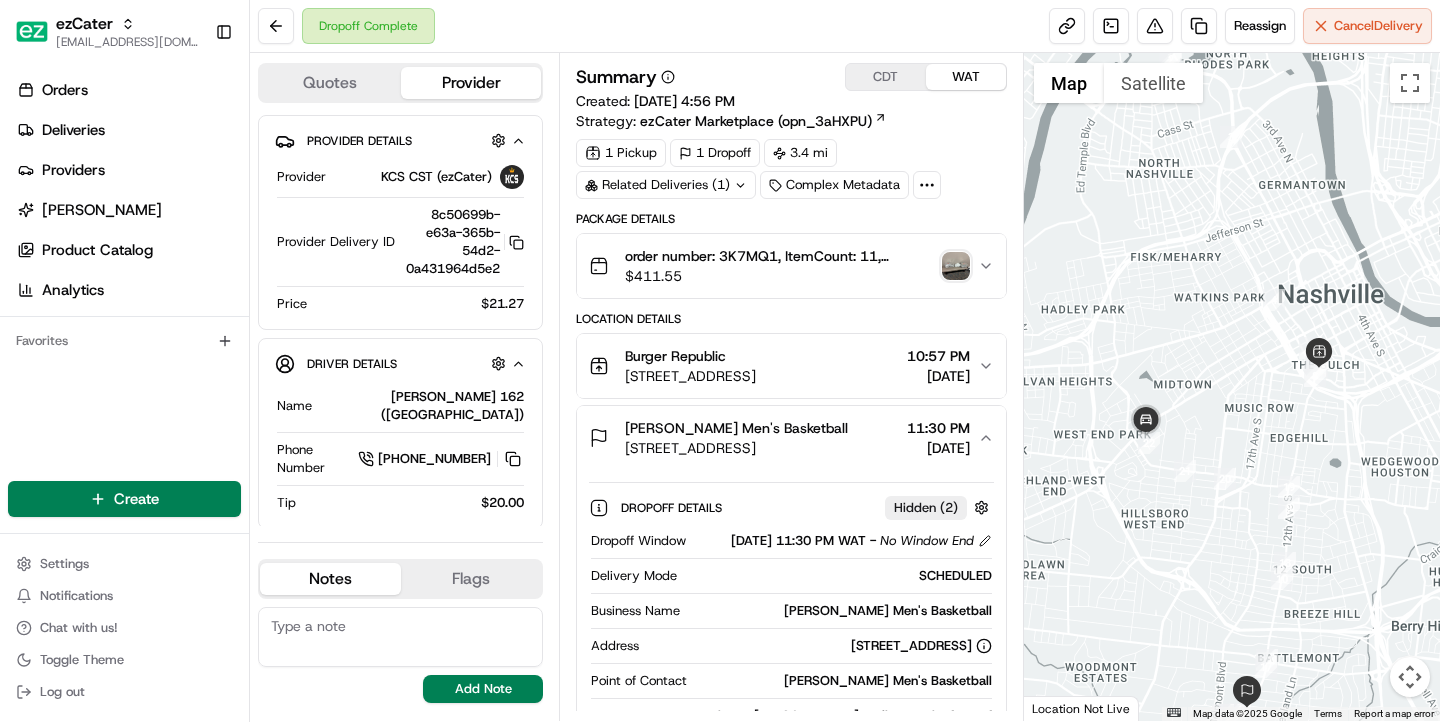 click on "Lipscomb Men's Basketball 4021 Granny White Pike, Nashville, TN 37204, USA 11:30 PM 07/09/2025" at bounding box center (791, 438) 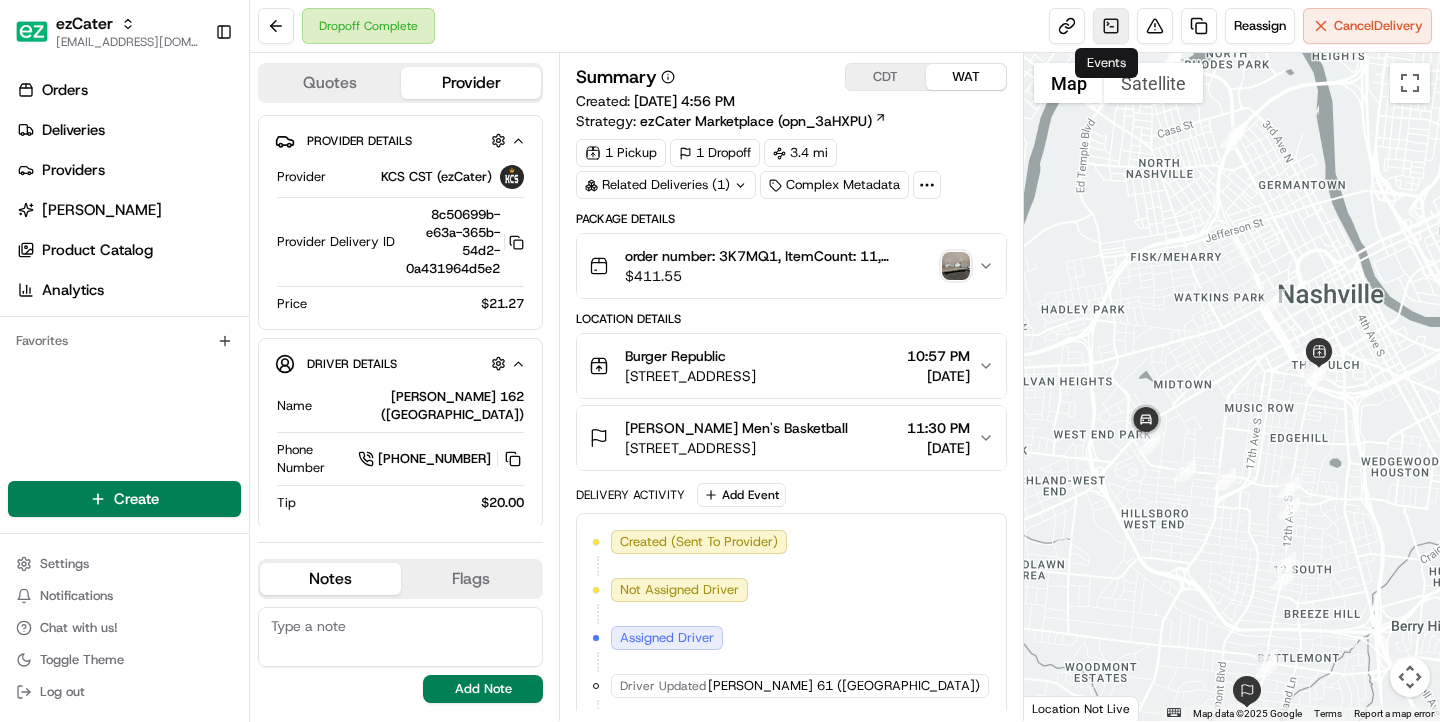 click at bounding box center [1111, 26] 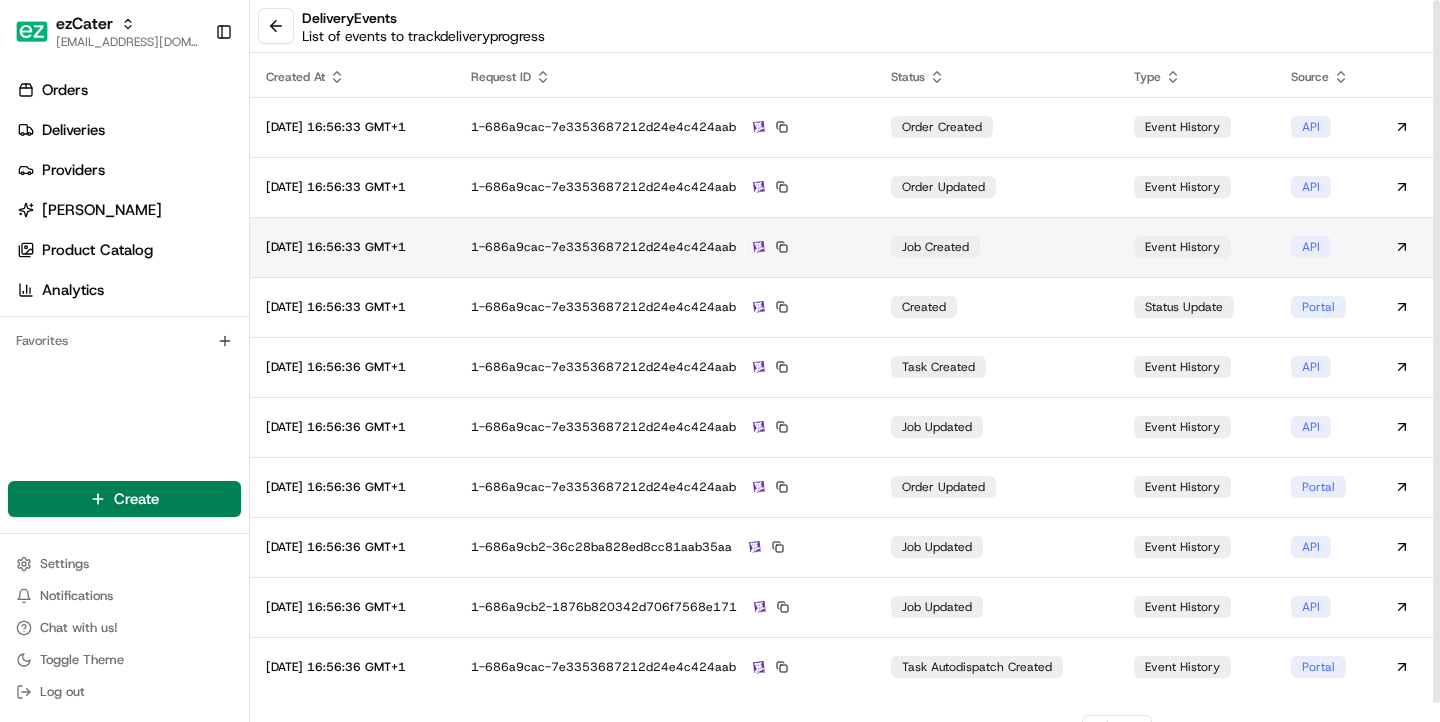 click on "1-686a9cac-7e3353687212d24e4c424aab" at bounding box center (665, 247) 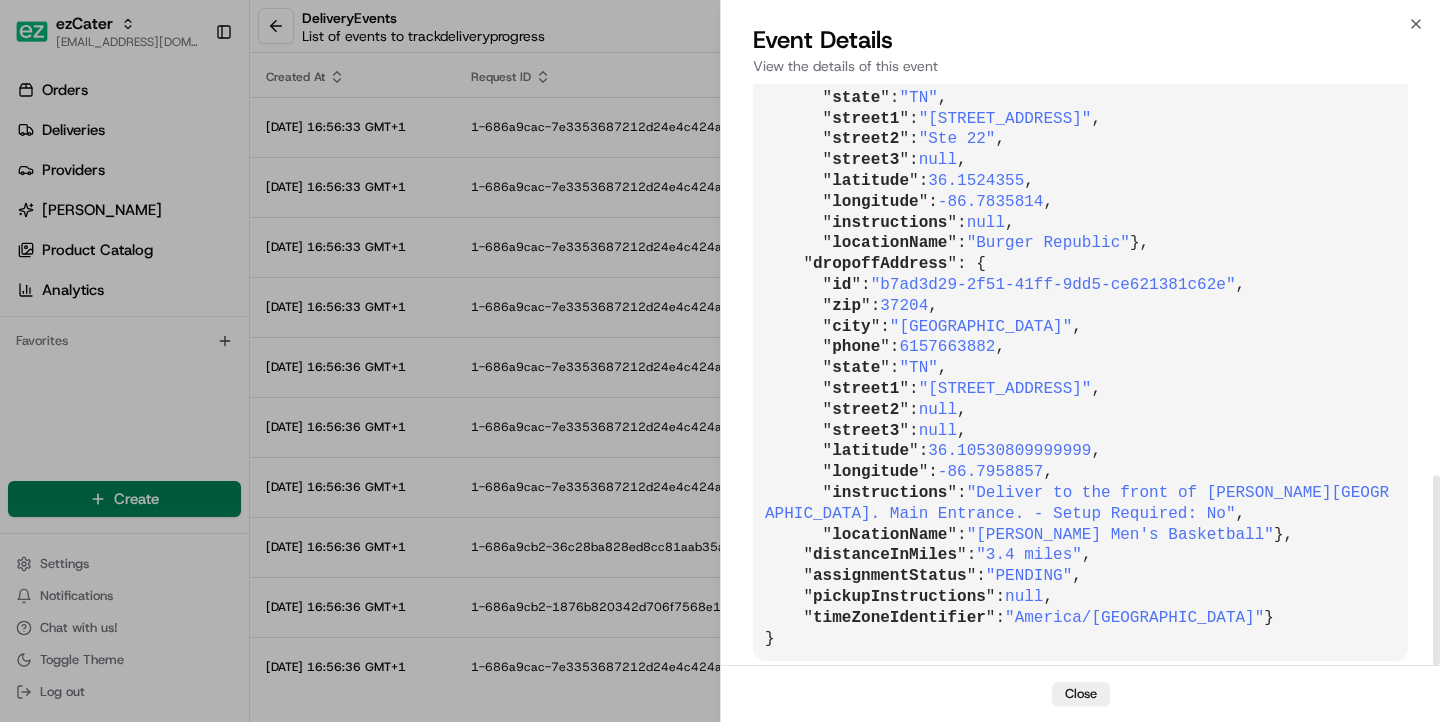 scroll, scrollTop: 1198, scrollLeft: 0, axis: vertical 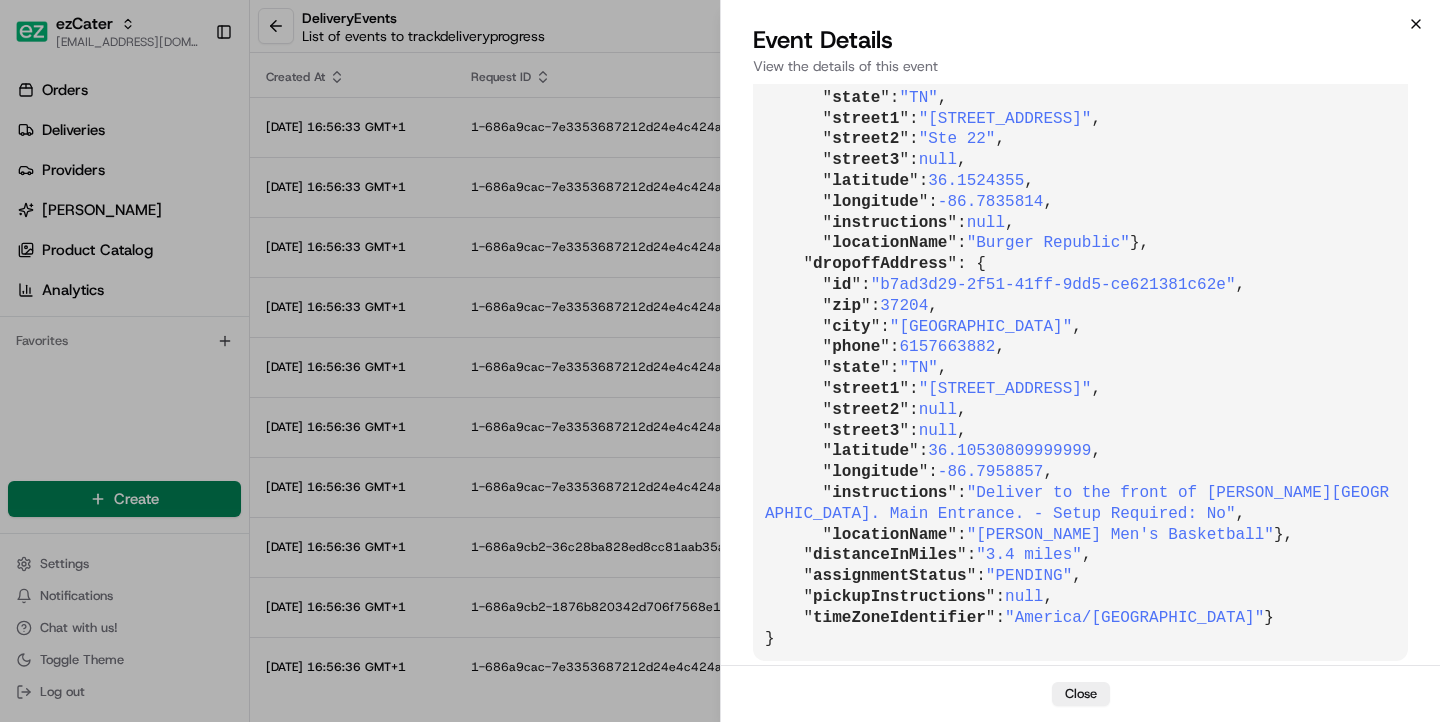 click 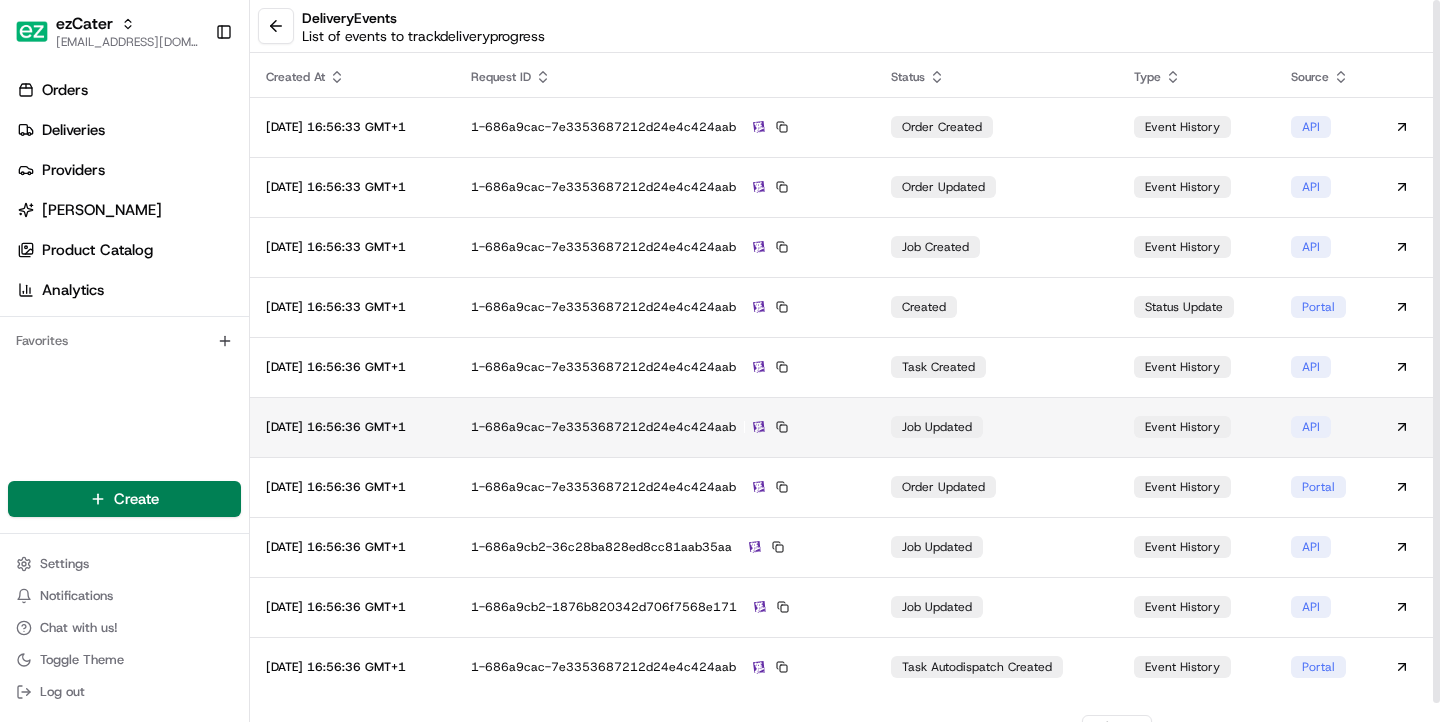 click on "1-686a9cac-7e3353687212d24e4c424aab" at bounding box center (665, 427) 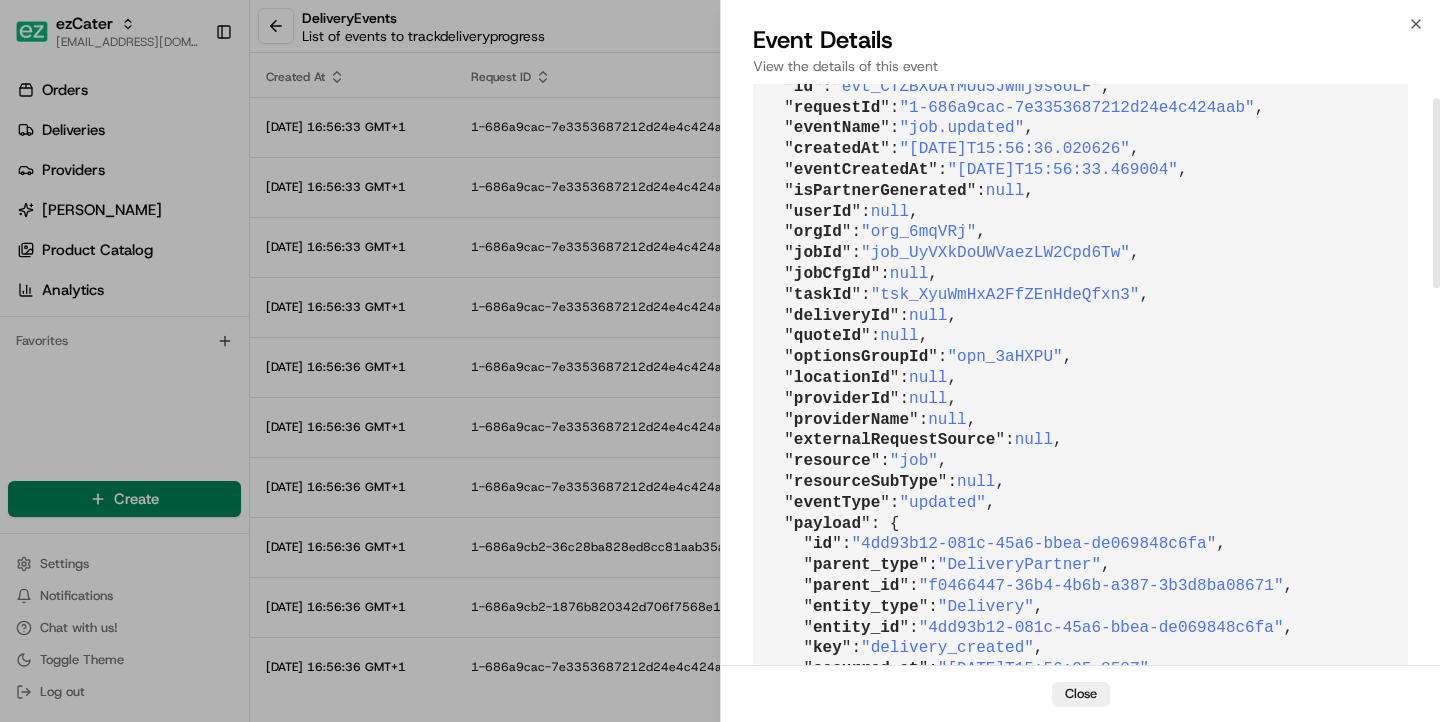 scroll, scrollTop: 0, scrollLeft: 0, axis: both 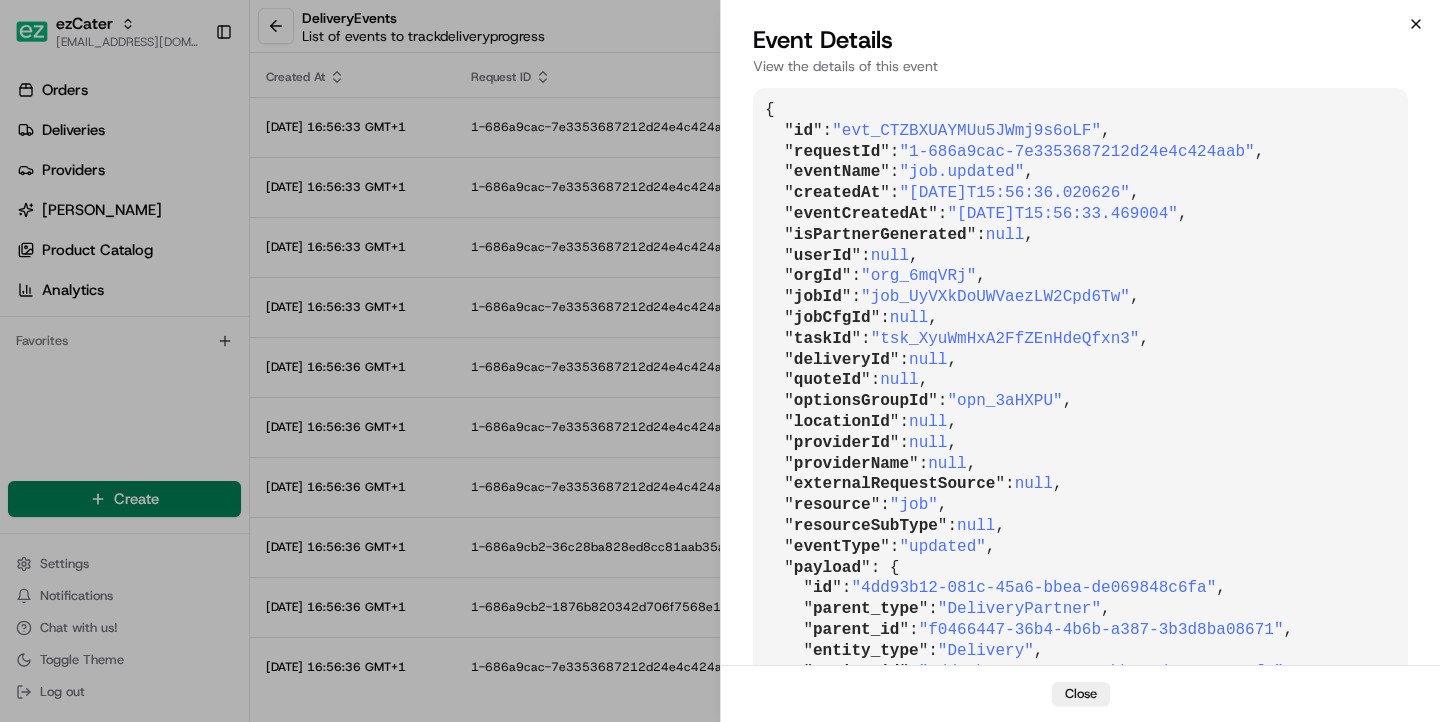 click 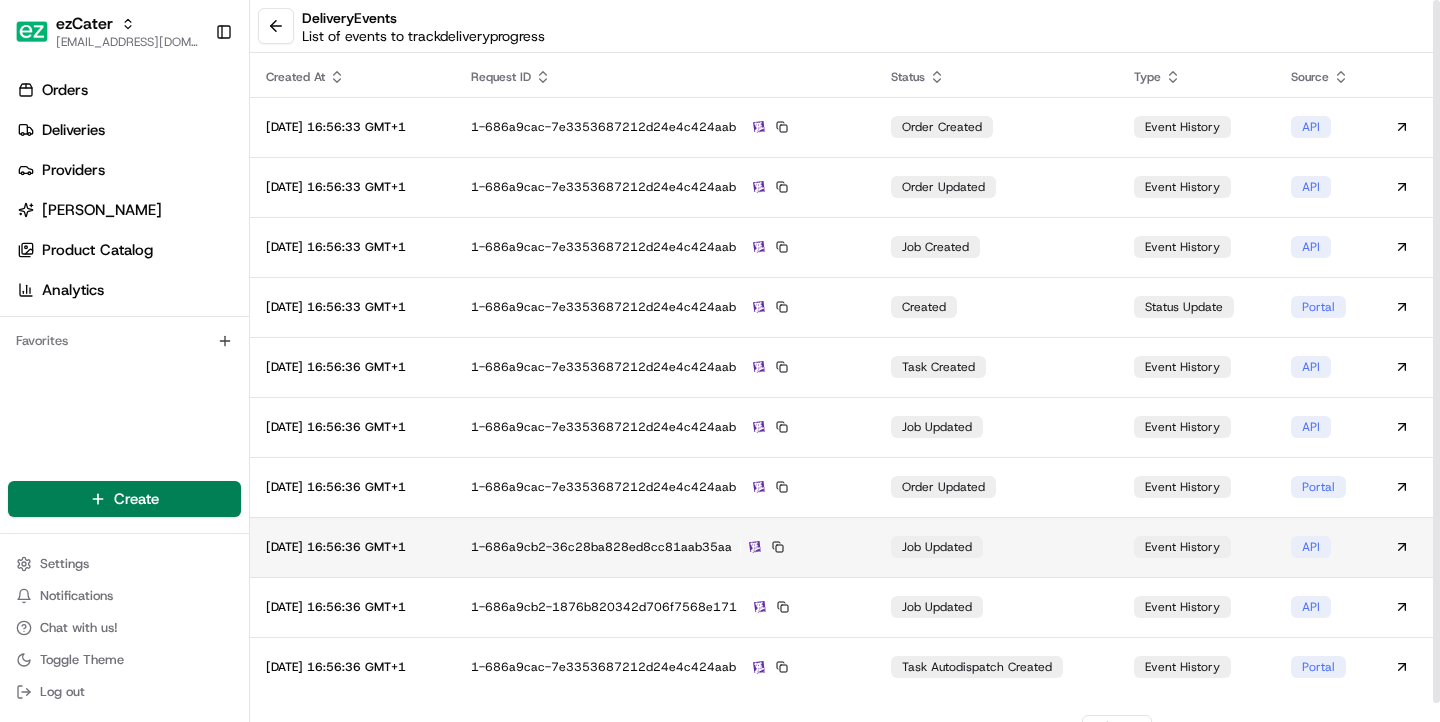 click on "job updated" at bounding box center [996, 547] 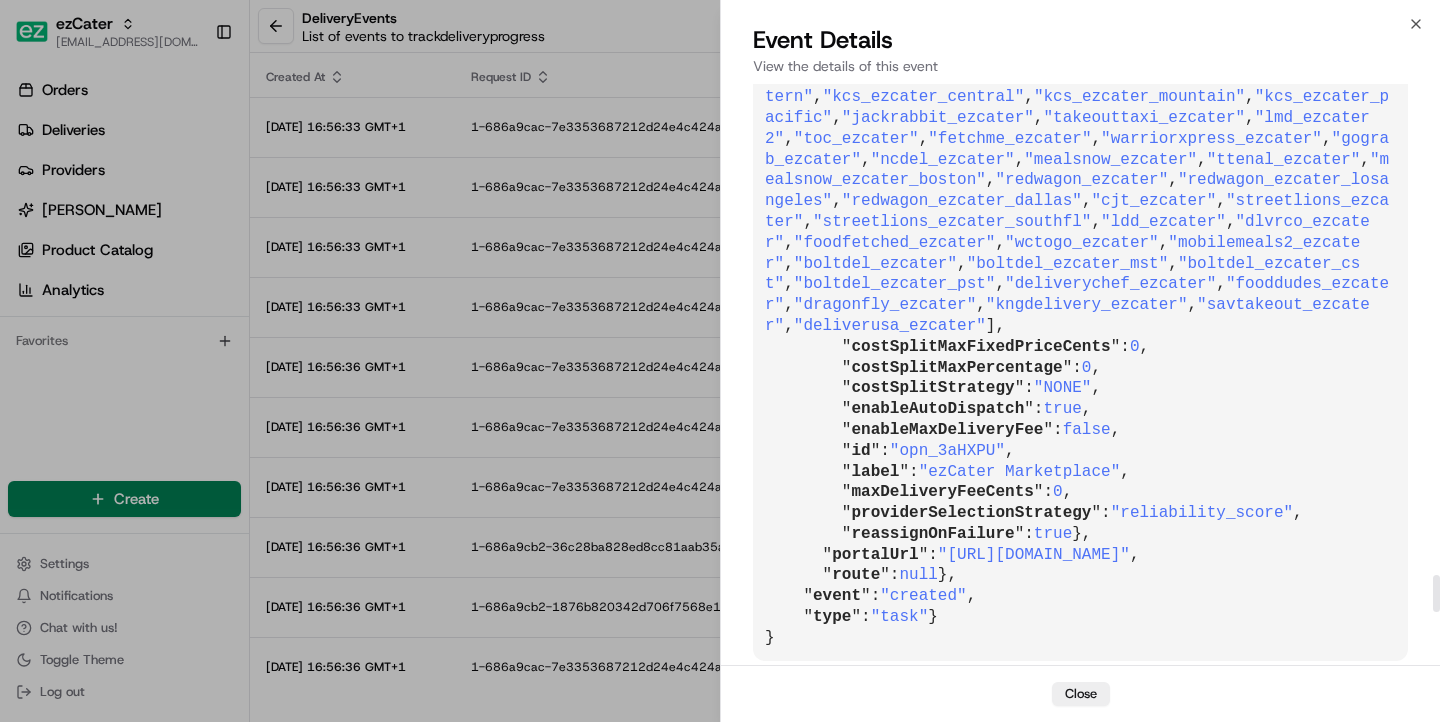 scroll, scrollTop: 7647, scrollLeft: 0, axis: vertical 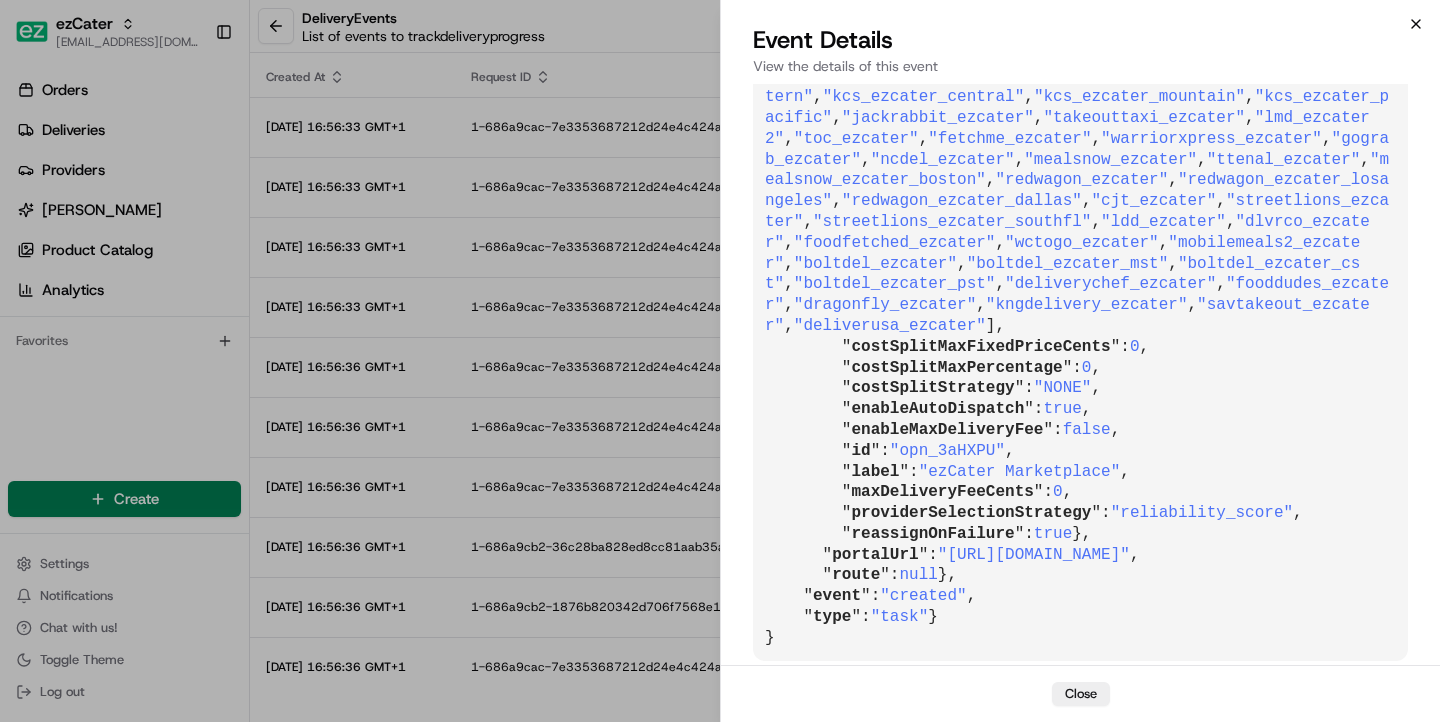 click 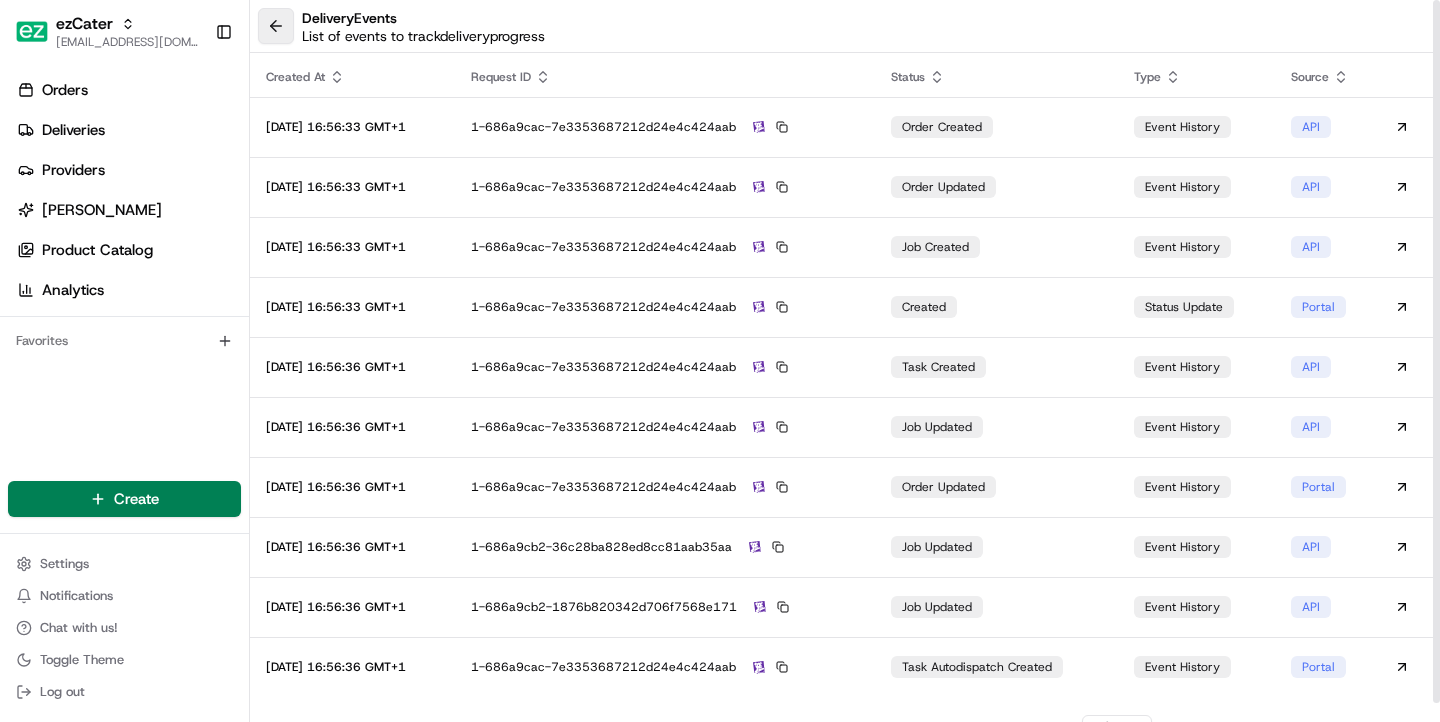 click at bounding box center (276, 26) 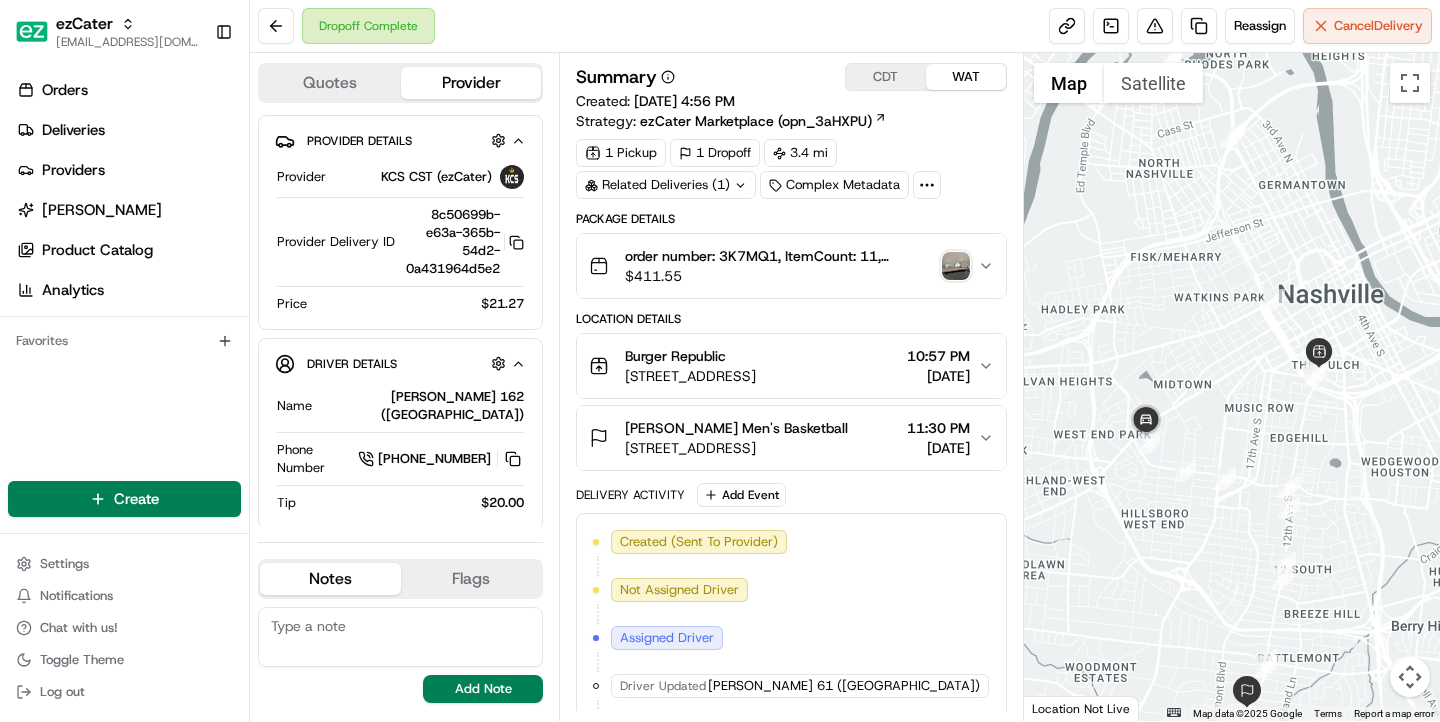click on "Summary CDT WAT Created:   07/06/2025 4:56 PM Strategy:   ezCater Marketplace (opn_3aHXPU)" at bounding box center (791, 97) 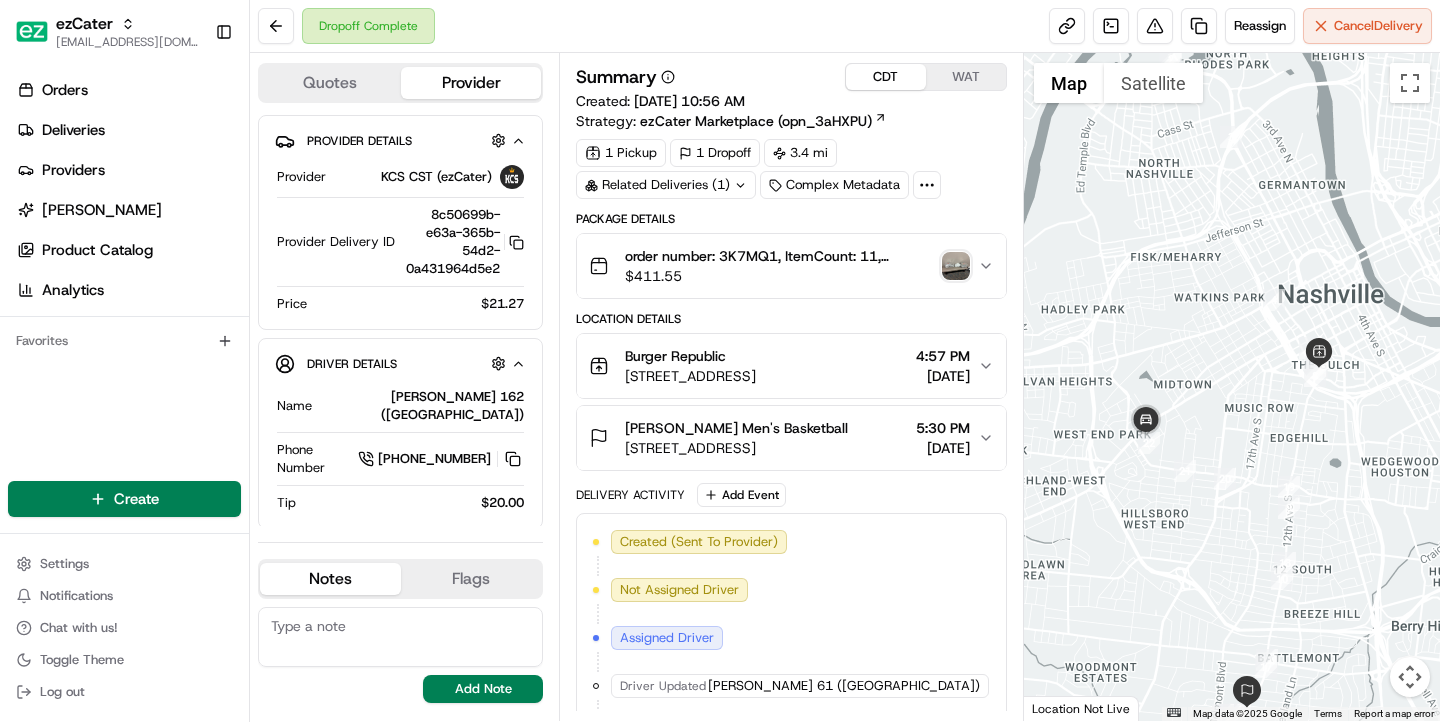 click on "Burger Republic" at bounding box center [690, 356] 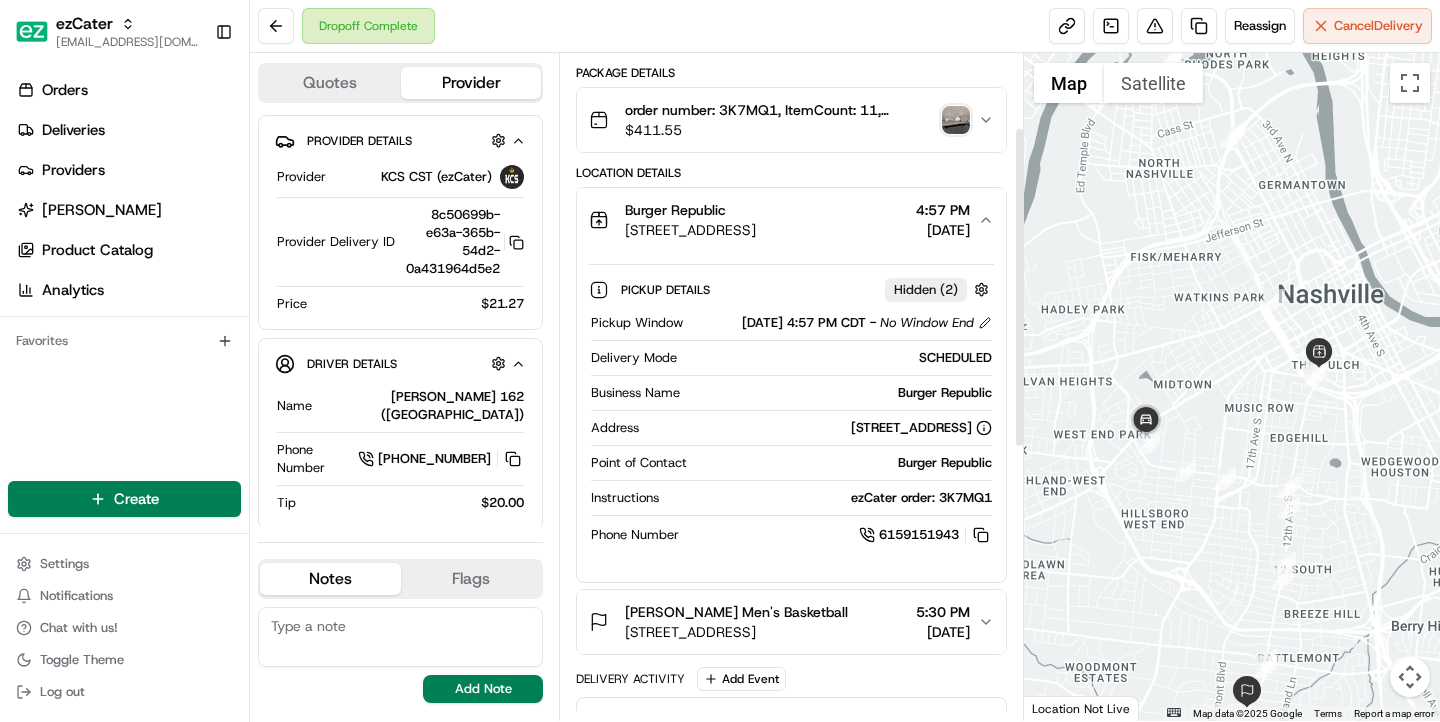 scroll, scrollTop: 156, scrollLeft: 0, axis: vertical 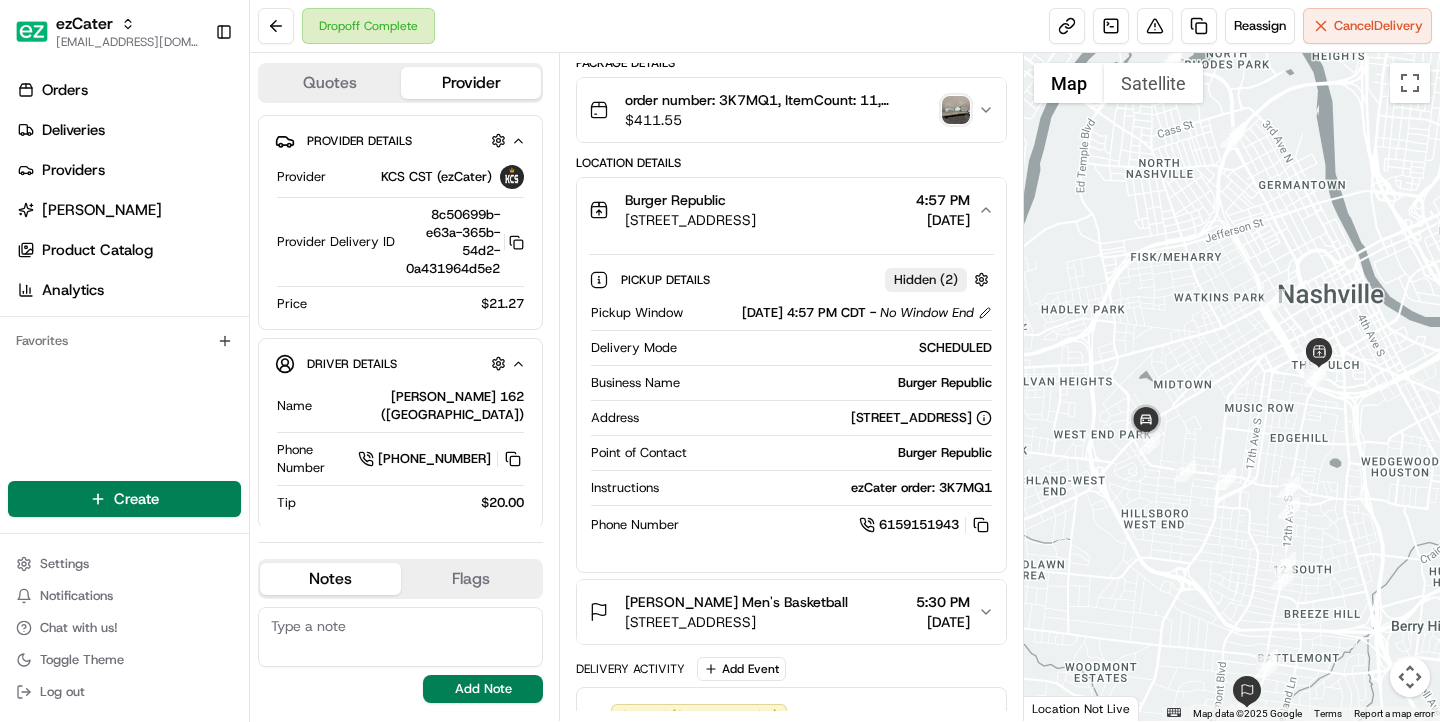 click on "420 11th Ave S #22, Nashville, TN 37203, USA" at bounding box center (690, 220) 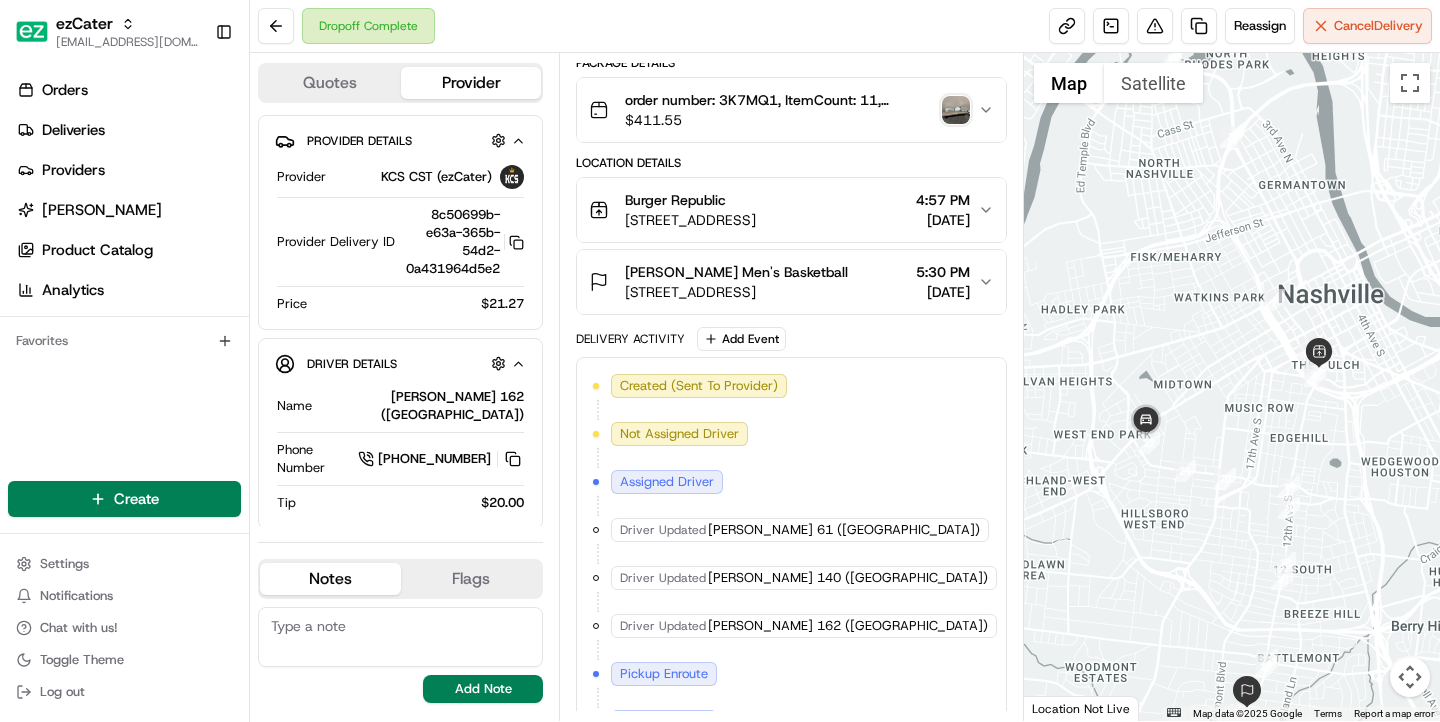 click on "07/09/2025" at bounding box center (943, 220) 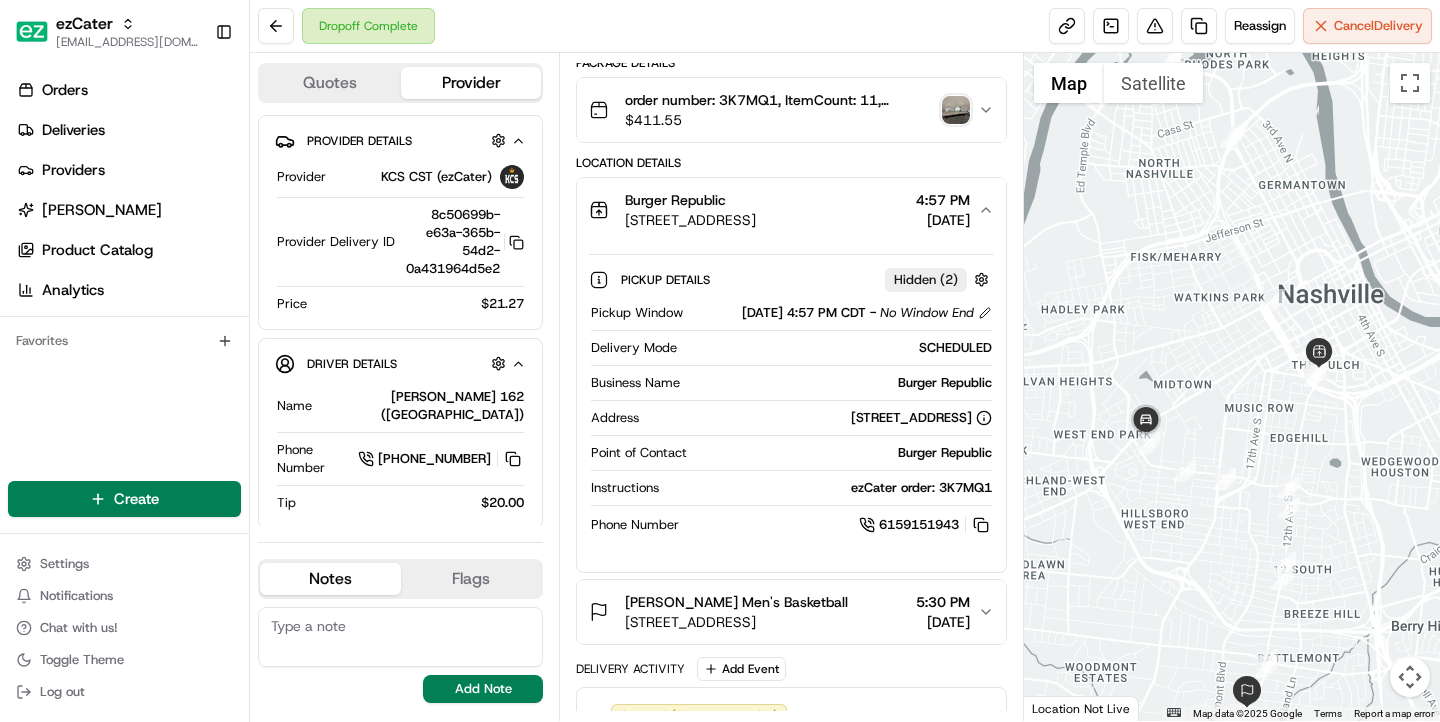 click on "07/09/2025" at bounding box center (943, 220) 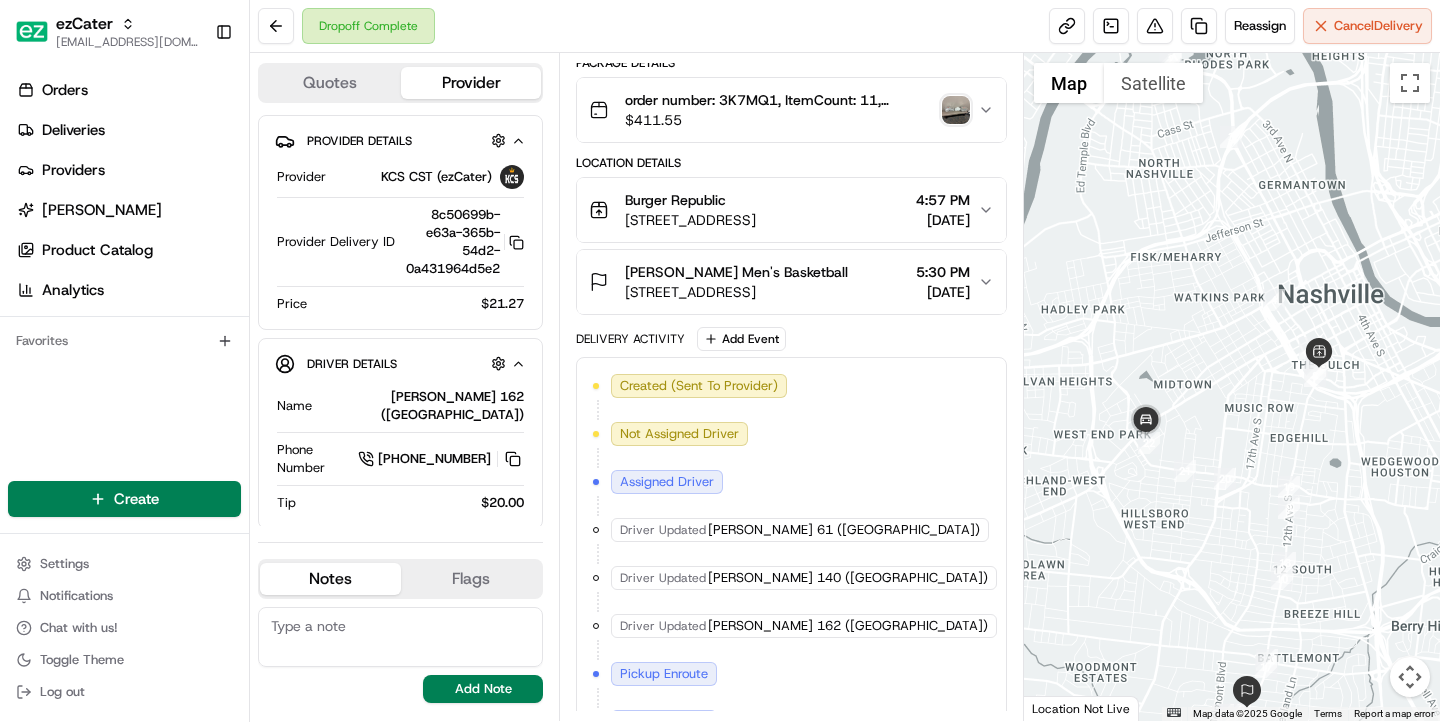 click on "5:30 PM" at bounding box center (943, 272) 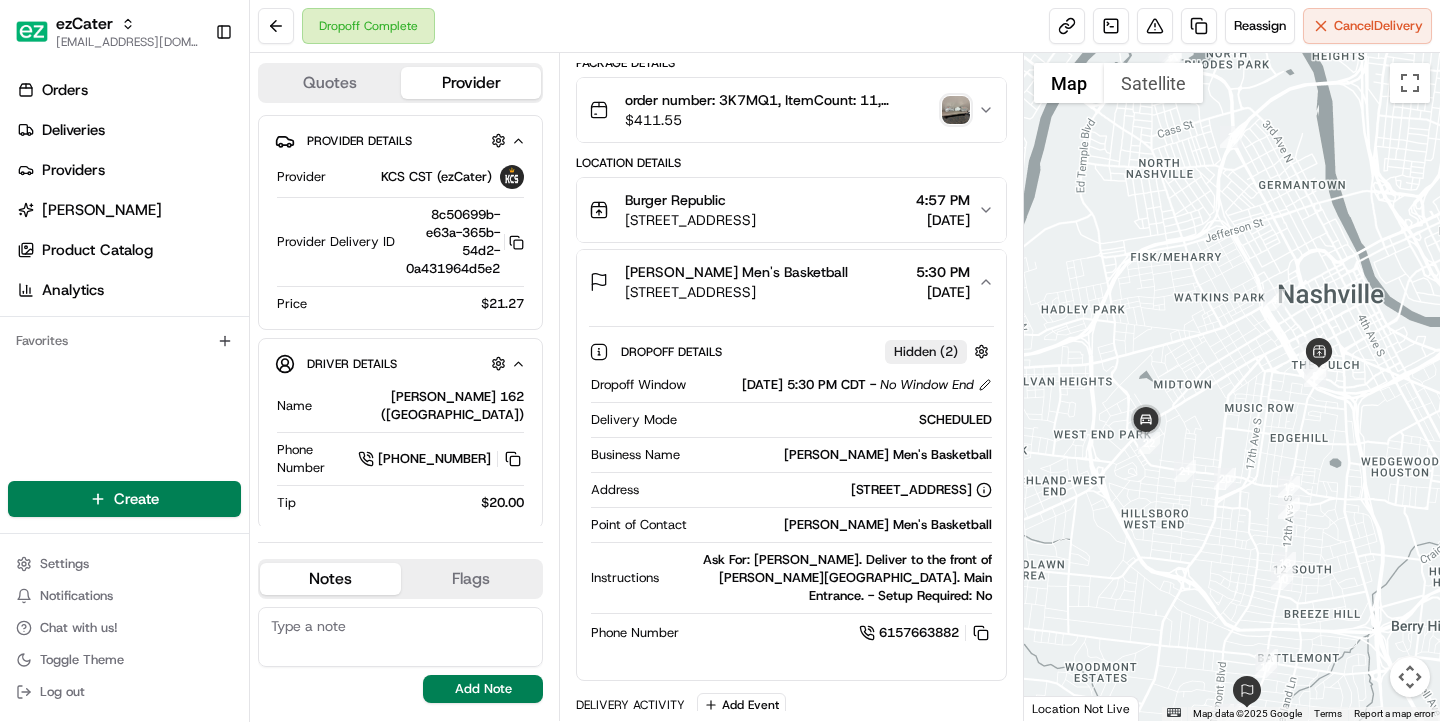 click on "5:30 PM" at bounding box center [943, 272] 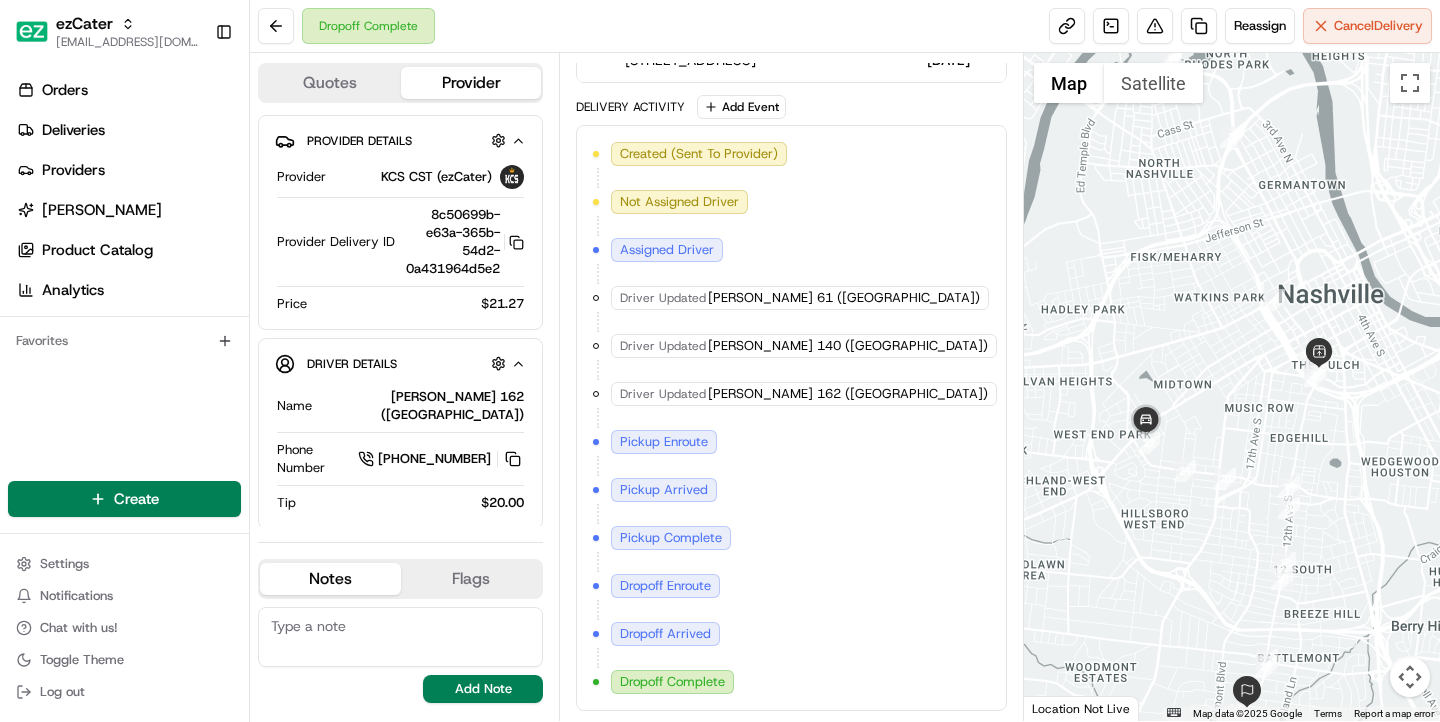scroll, scrollTop: 0, scrollLeft: 0, axis: both 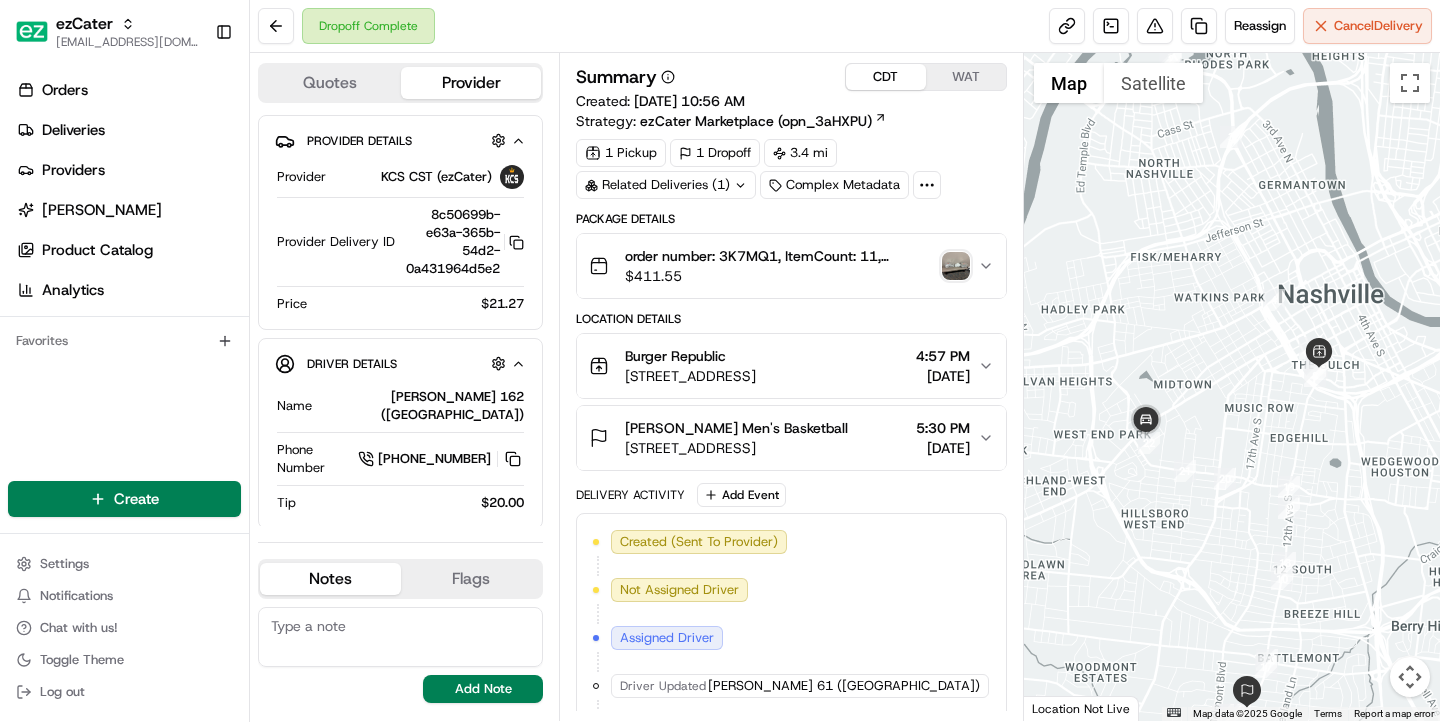 click at bounding box center (956, 266) 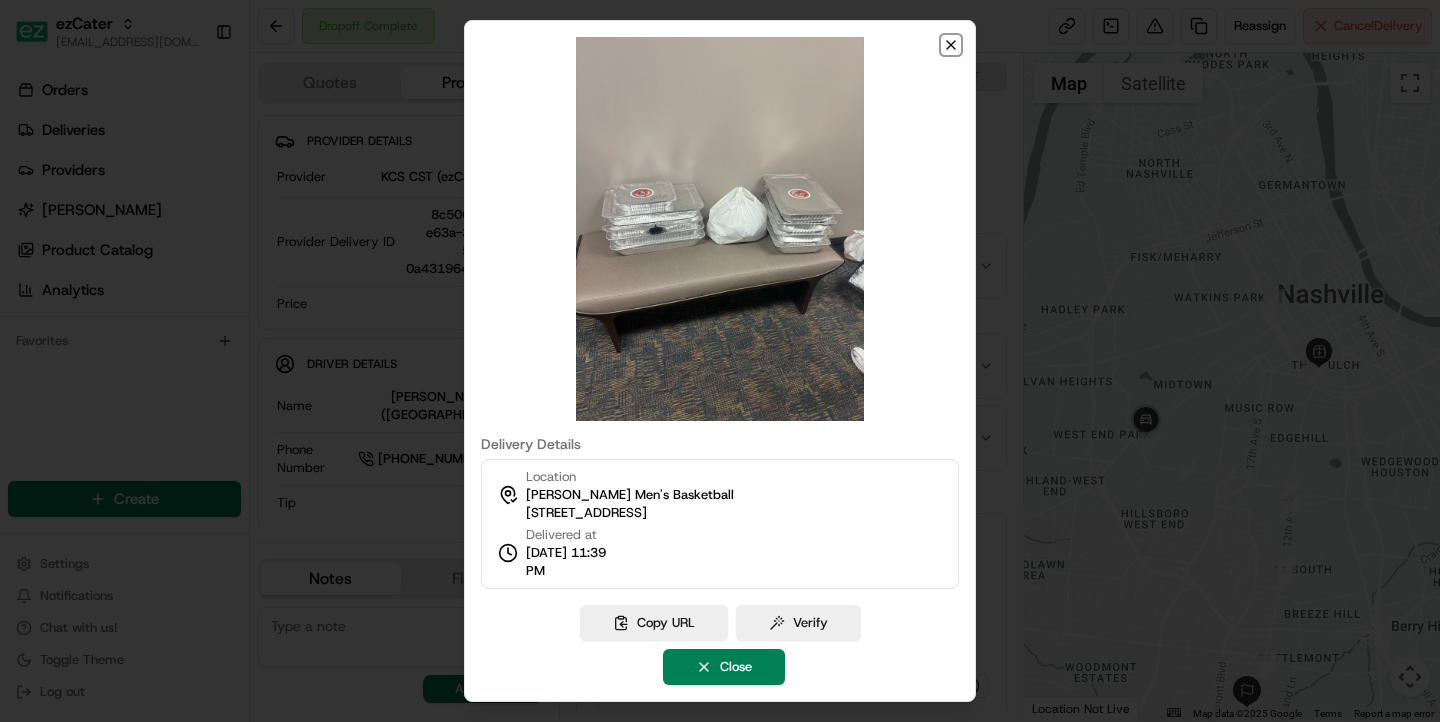 click 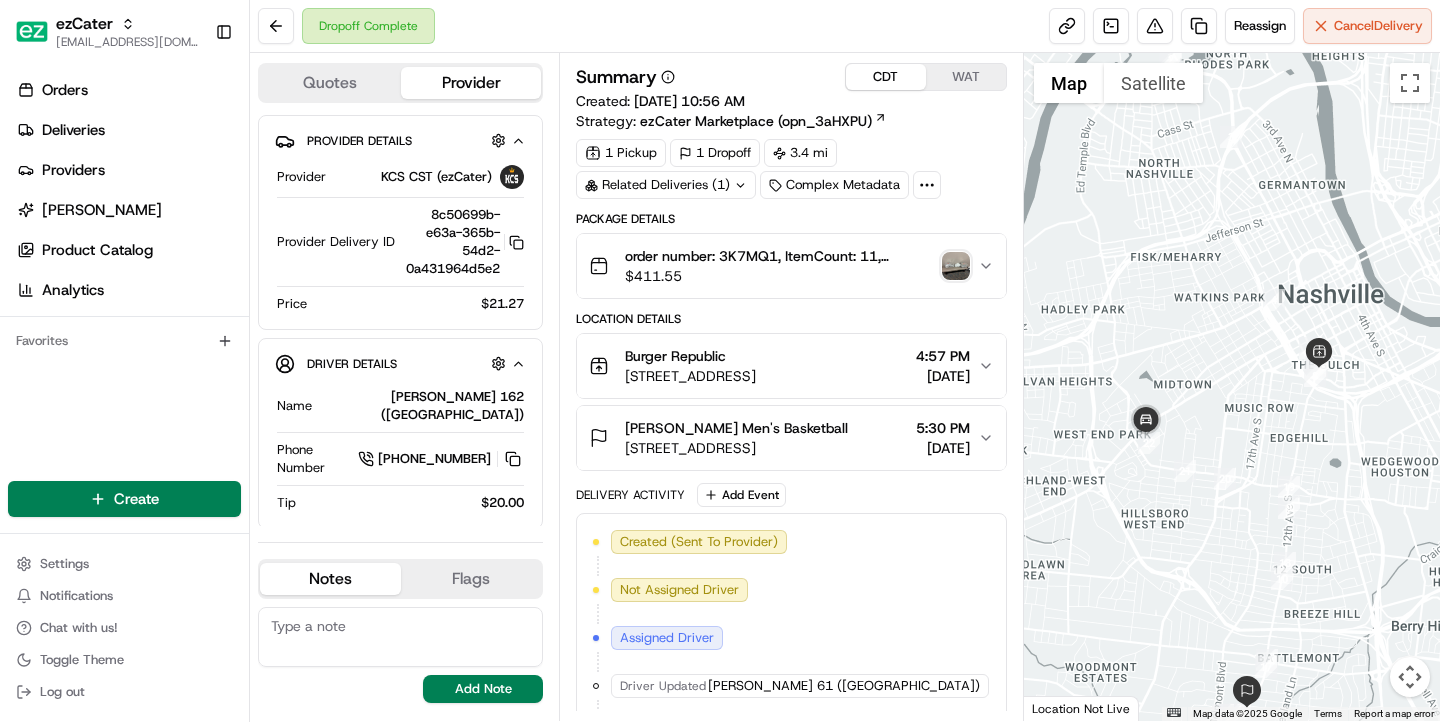 click 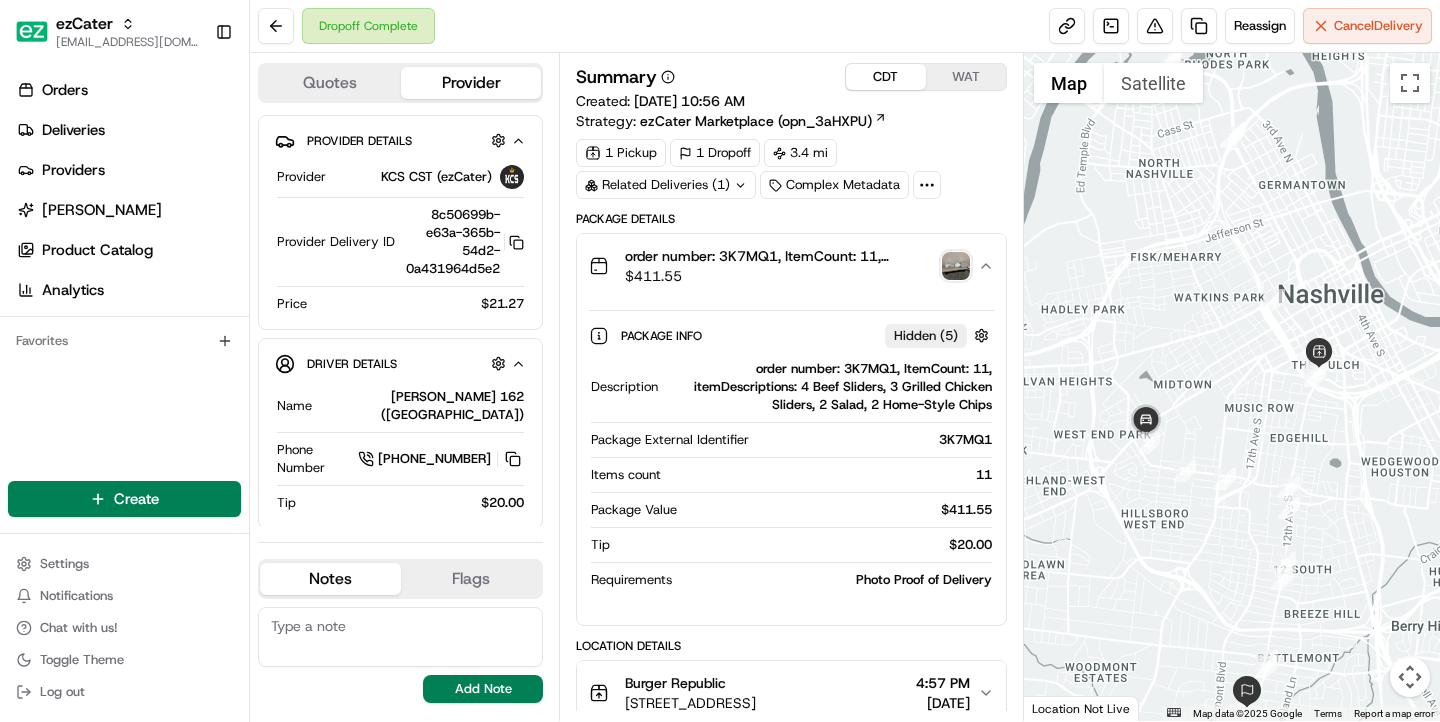 click 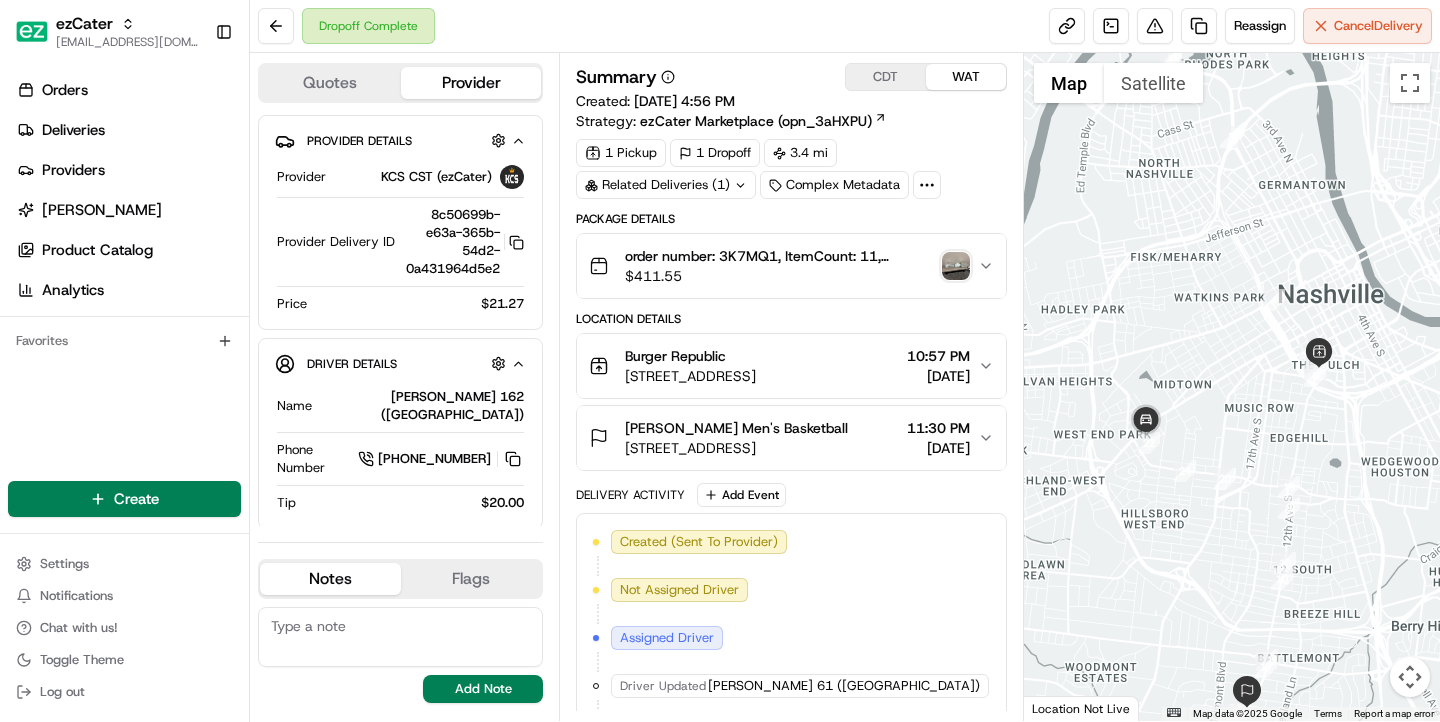 click on "WAT" at bounding box center (966, 77) 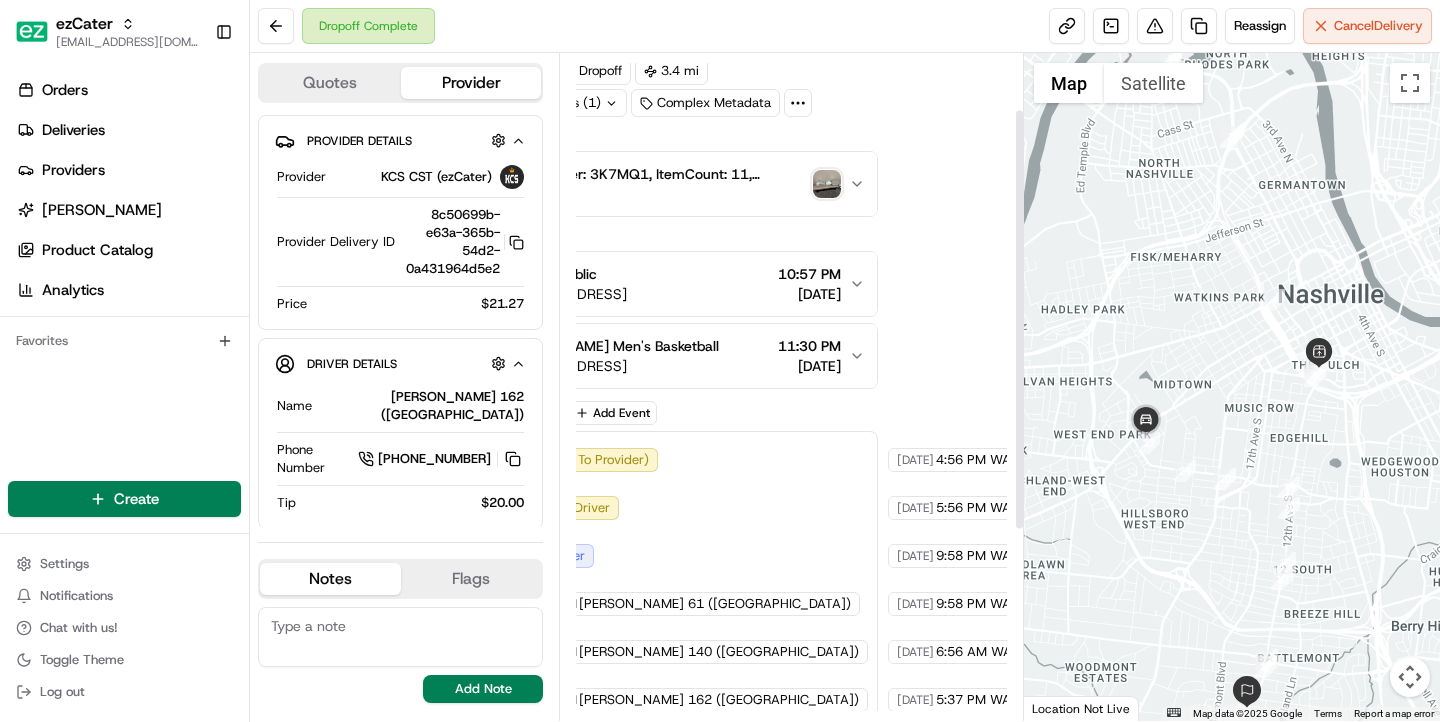 scroll, scrollTop: 121, scrollLeft: 129, axis: both 